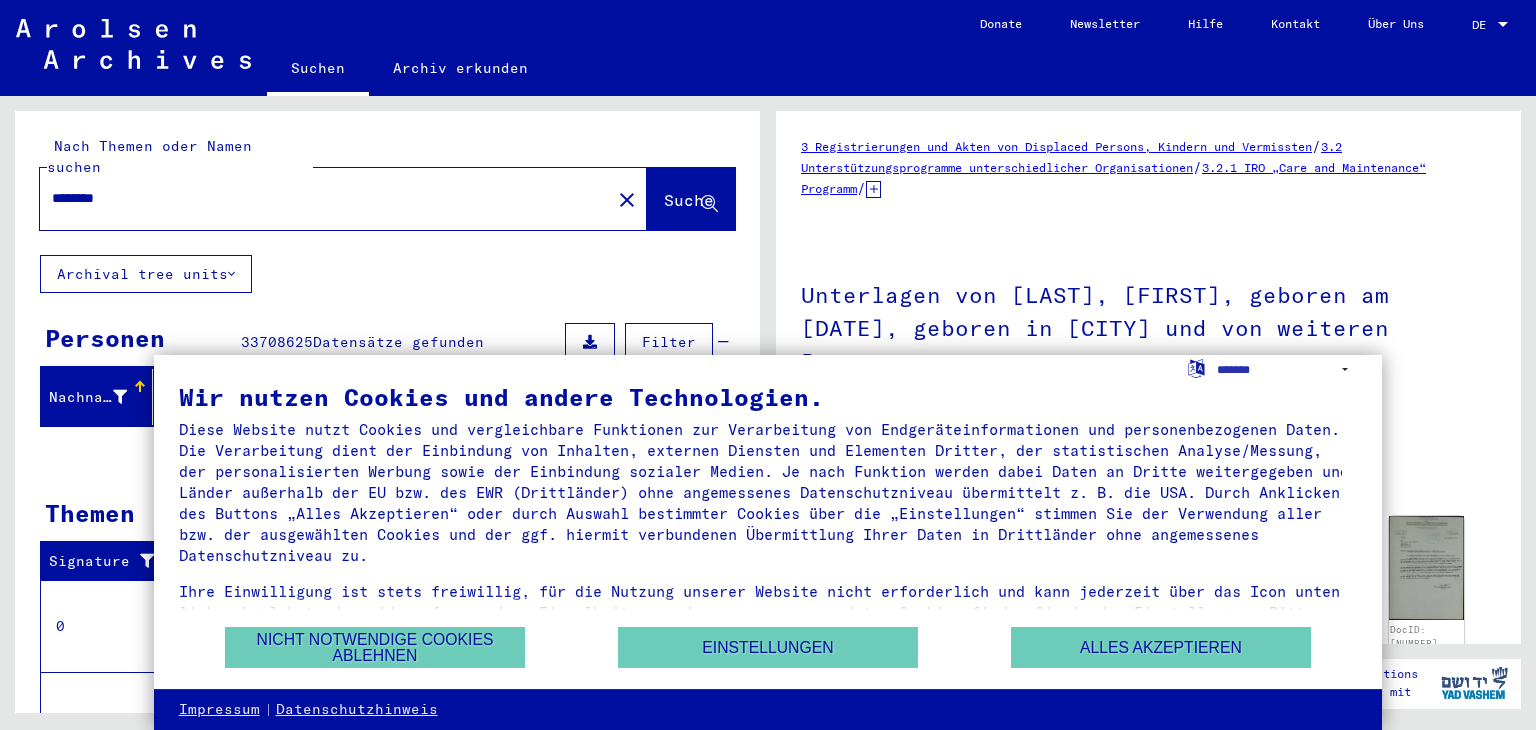 scroll, scrollTop: 0, scrollLeft: 0, axis: both 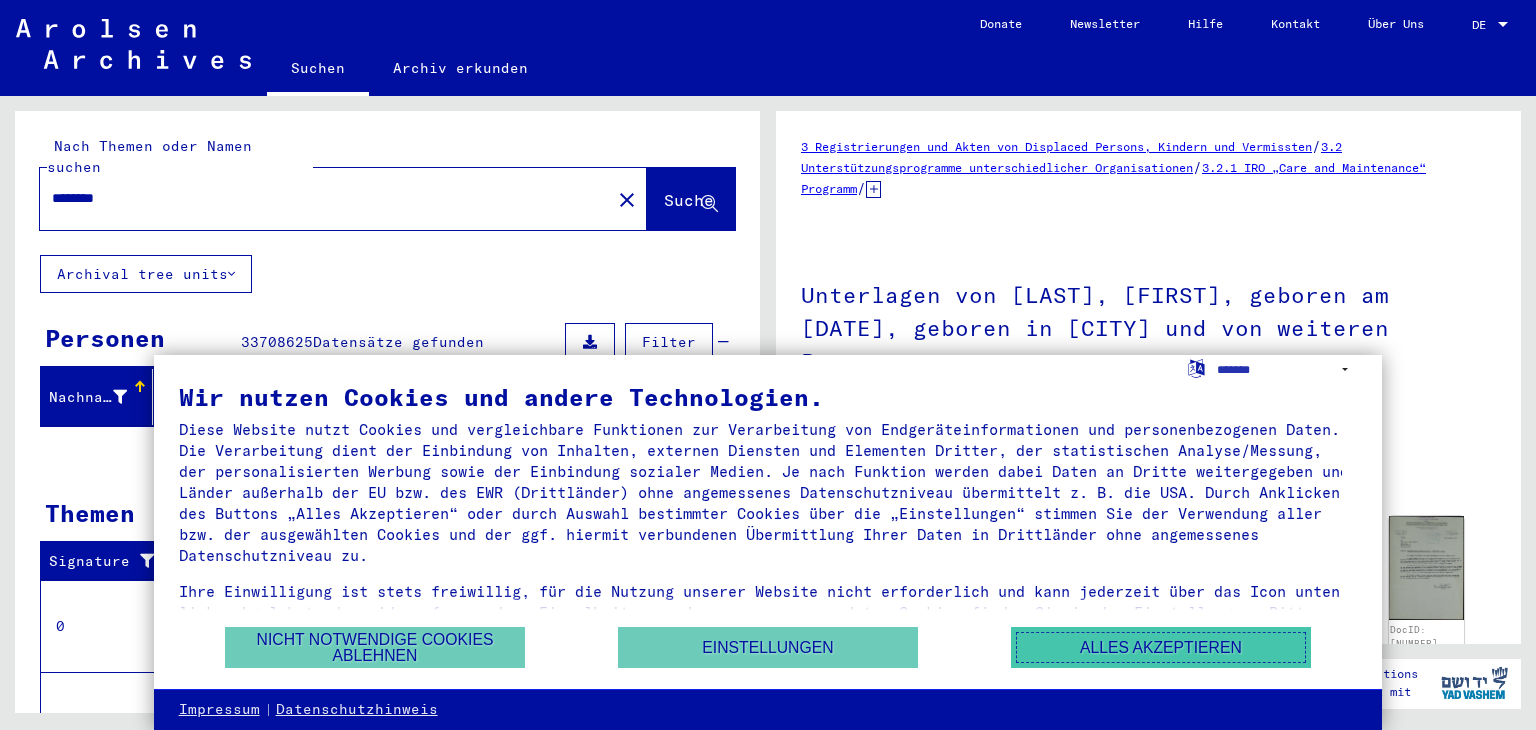 click on "Alles akzeptieren" at bounding box center (1161, 647) 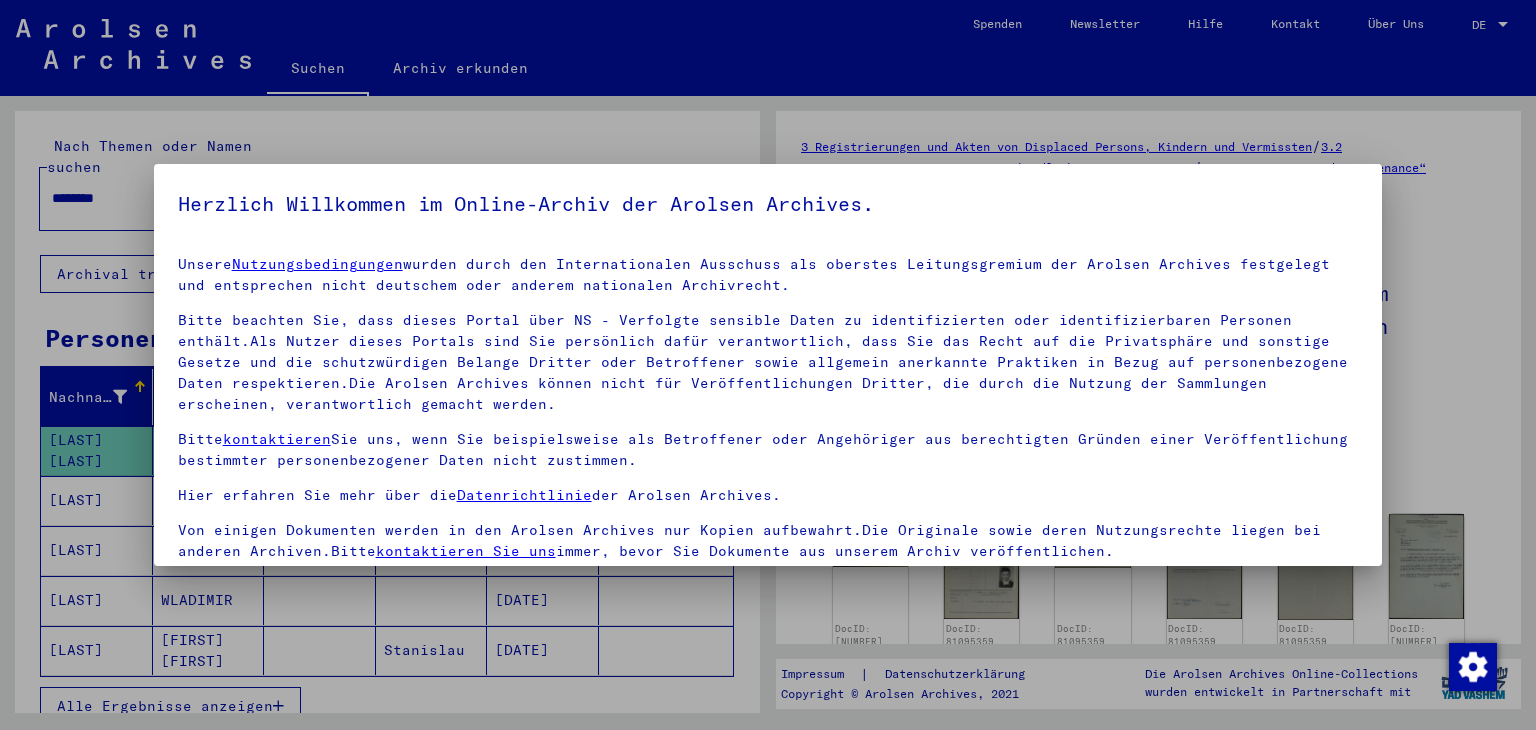 scroll, scrollTop: 0, scrollLeft: 0, axis: both 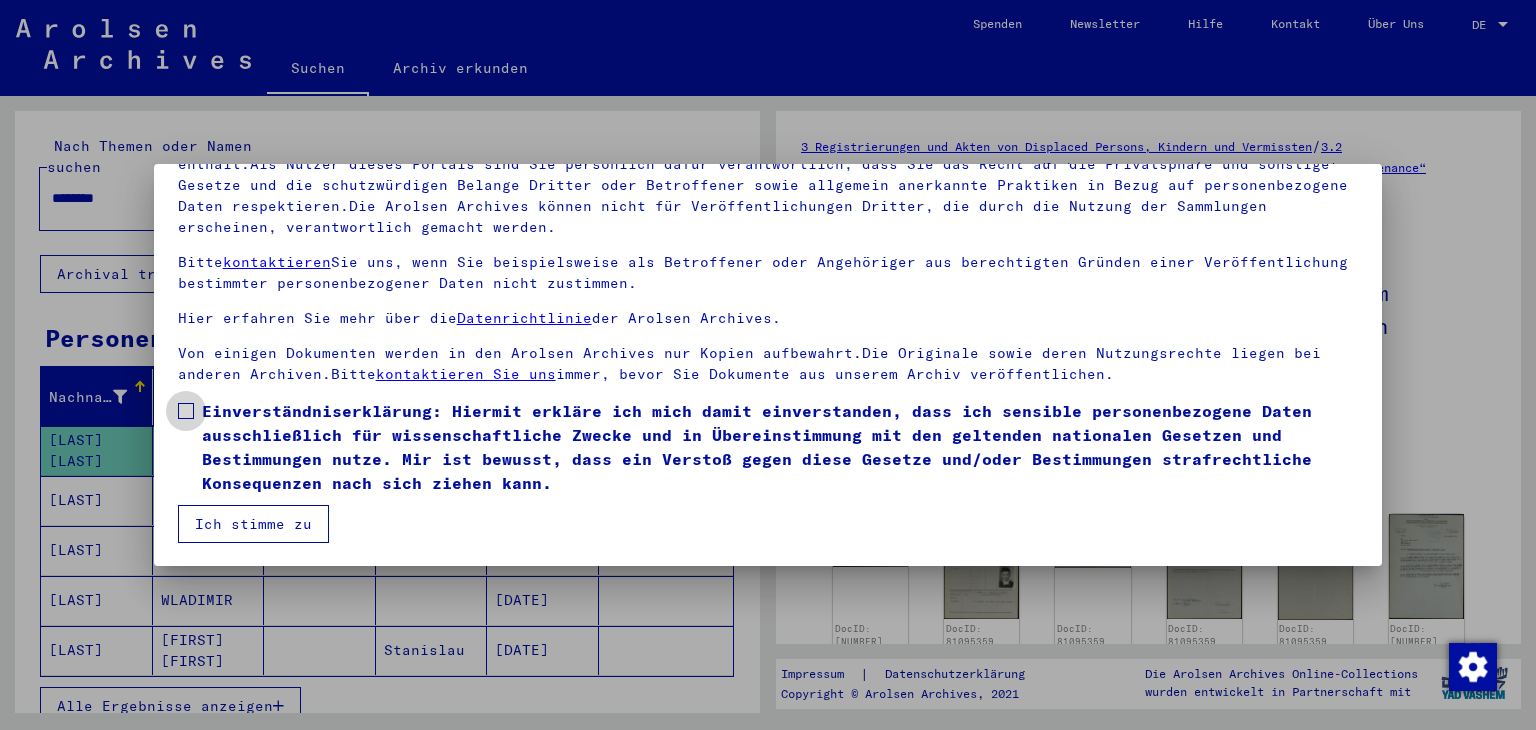 click on "Einverständniserklärung: Hiermit erkläre ich mich damit einverstanden, dass ich sensible personenbezogene Daten ausschließlich für wissenschaftliche Zwecke und in Übereinstimmung mit den geltenden nationalen Gesetzen und Bestimmungen nutze. Mir ist bewusst, dass ein Verstoß gegen diese Gesetze und/oder Bestimmungen strafrechtliche Konsequenzen nach sich ziehen kann." at bounding box center [768, 447] 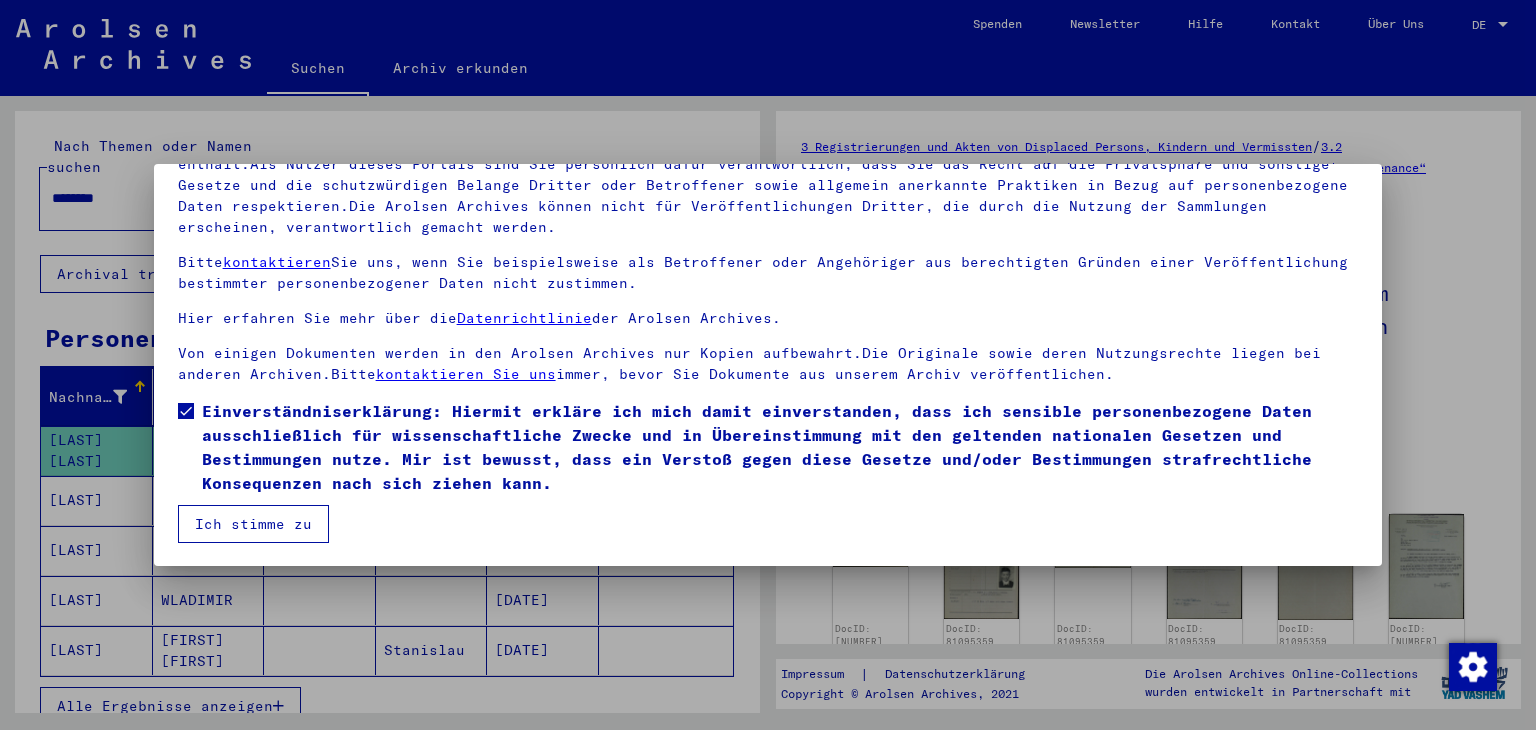 click on "Ich stimme zu" at bounding box center [253, 524] 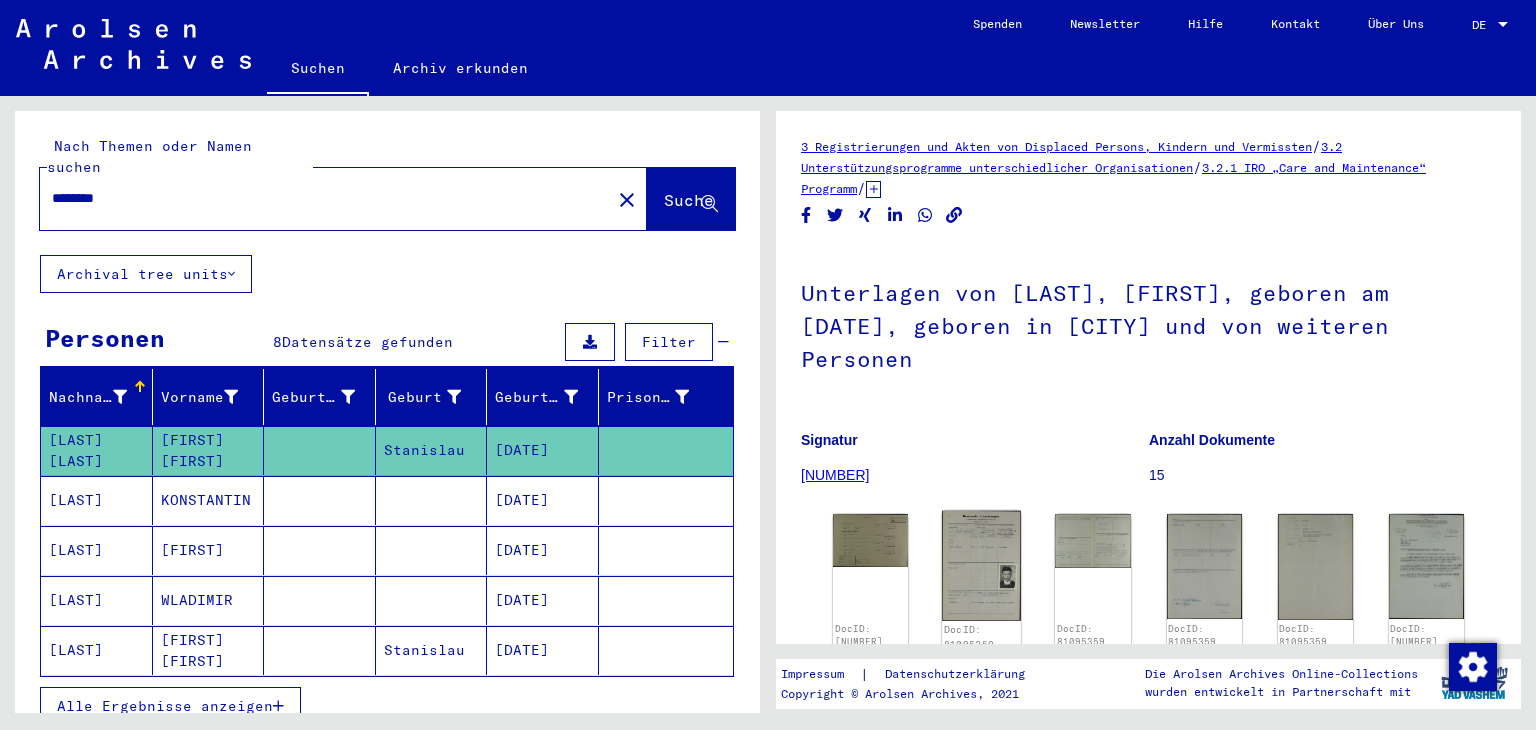 click 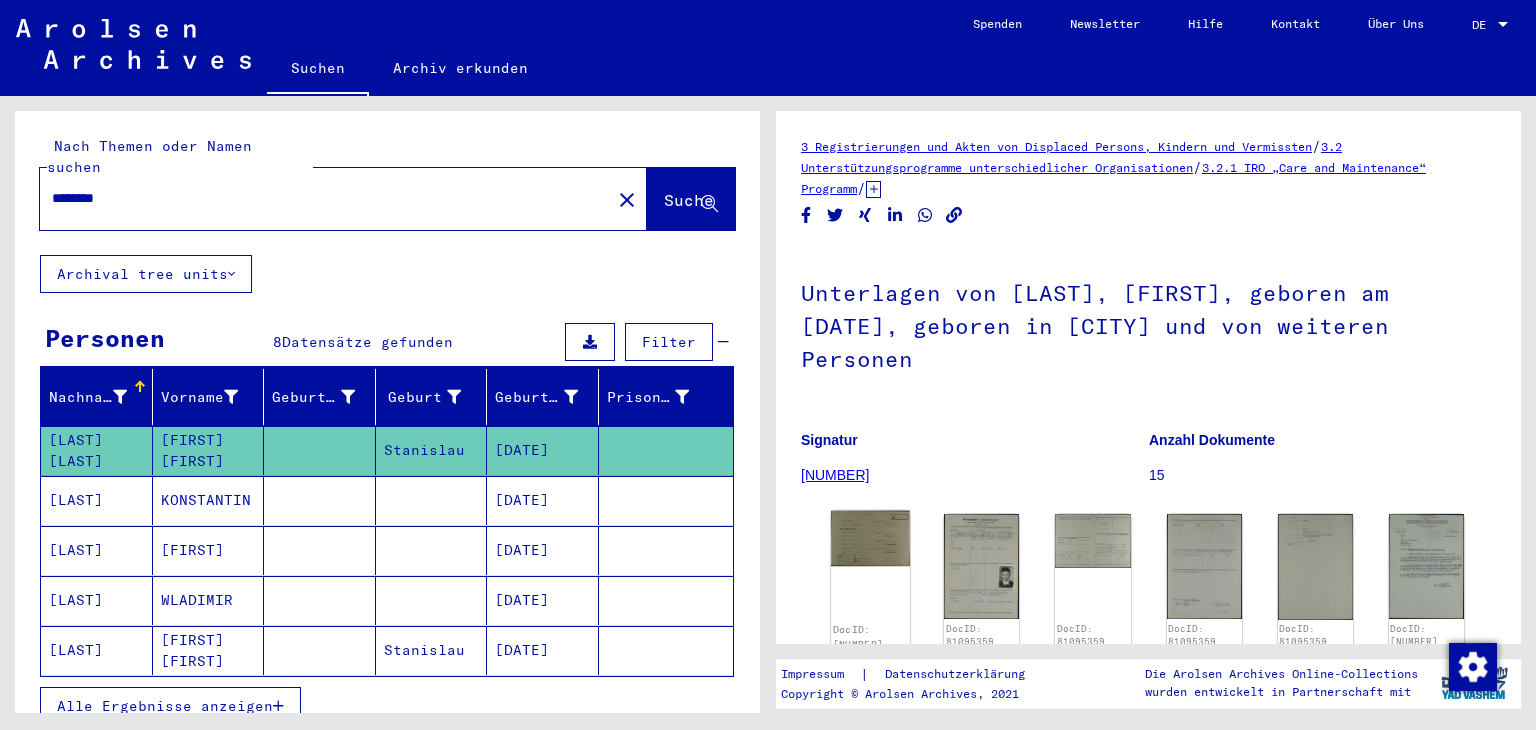 click 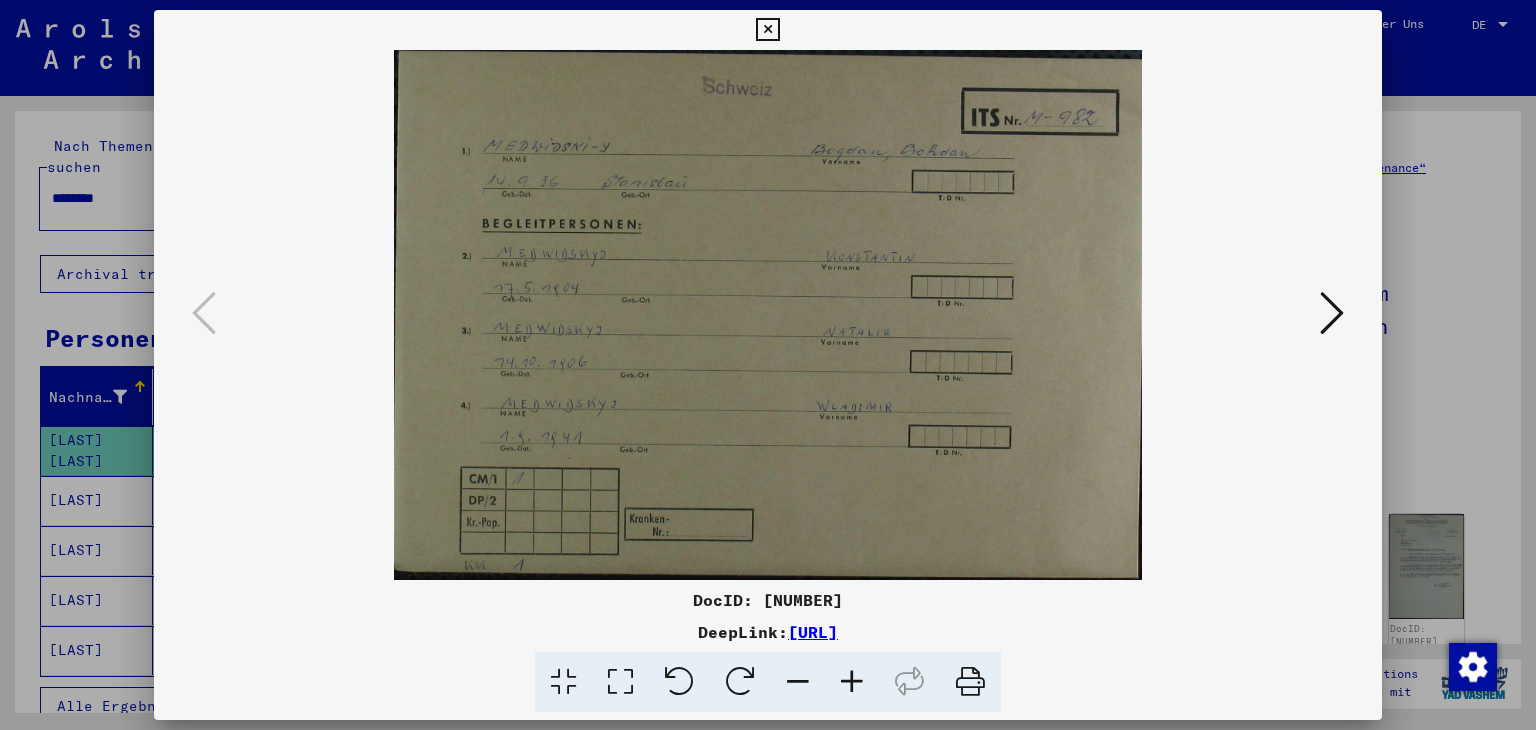 click at bounding box center (1332, 313) 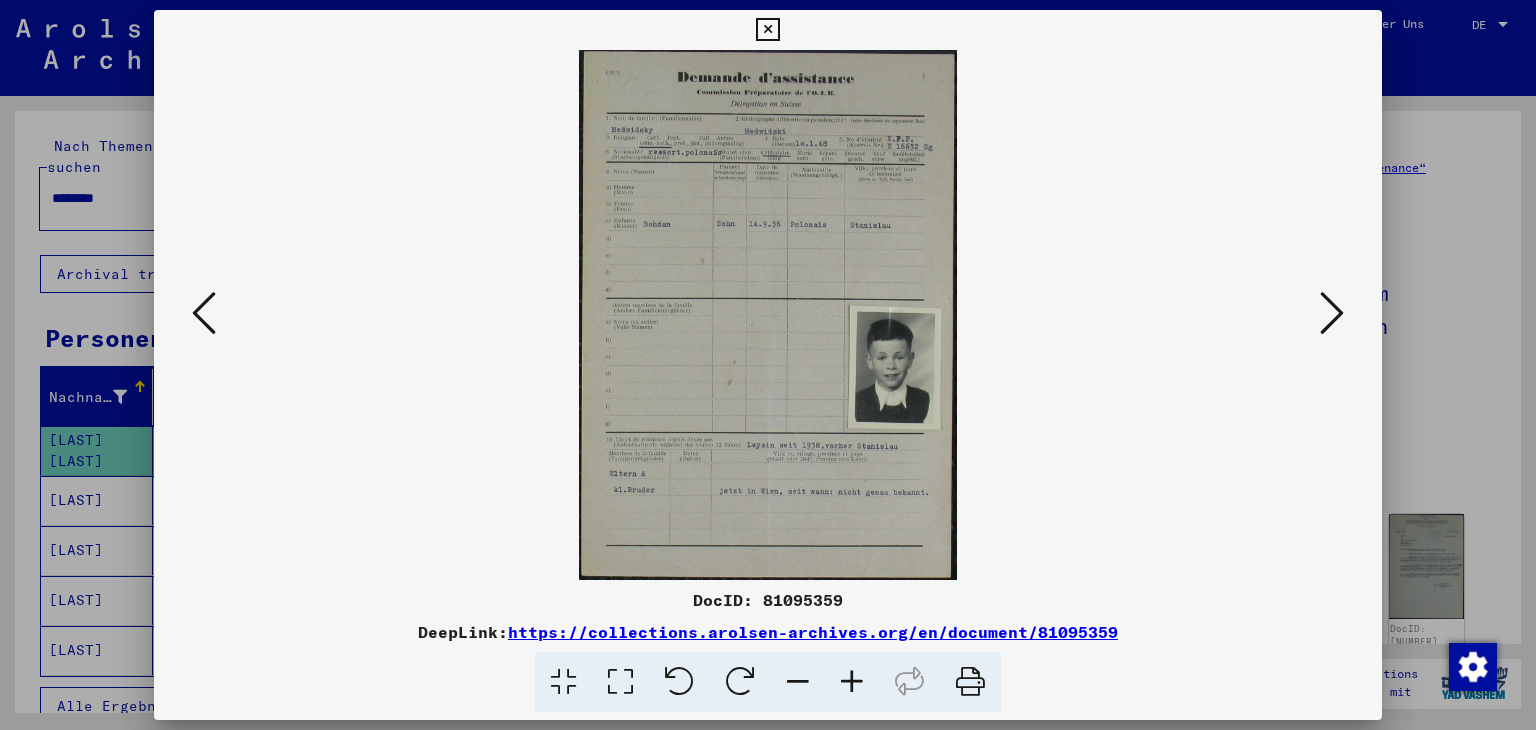 click at bounding box center [1332, 313] 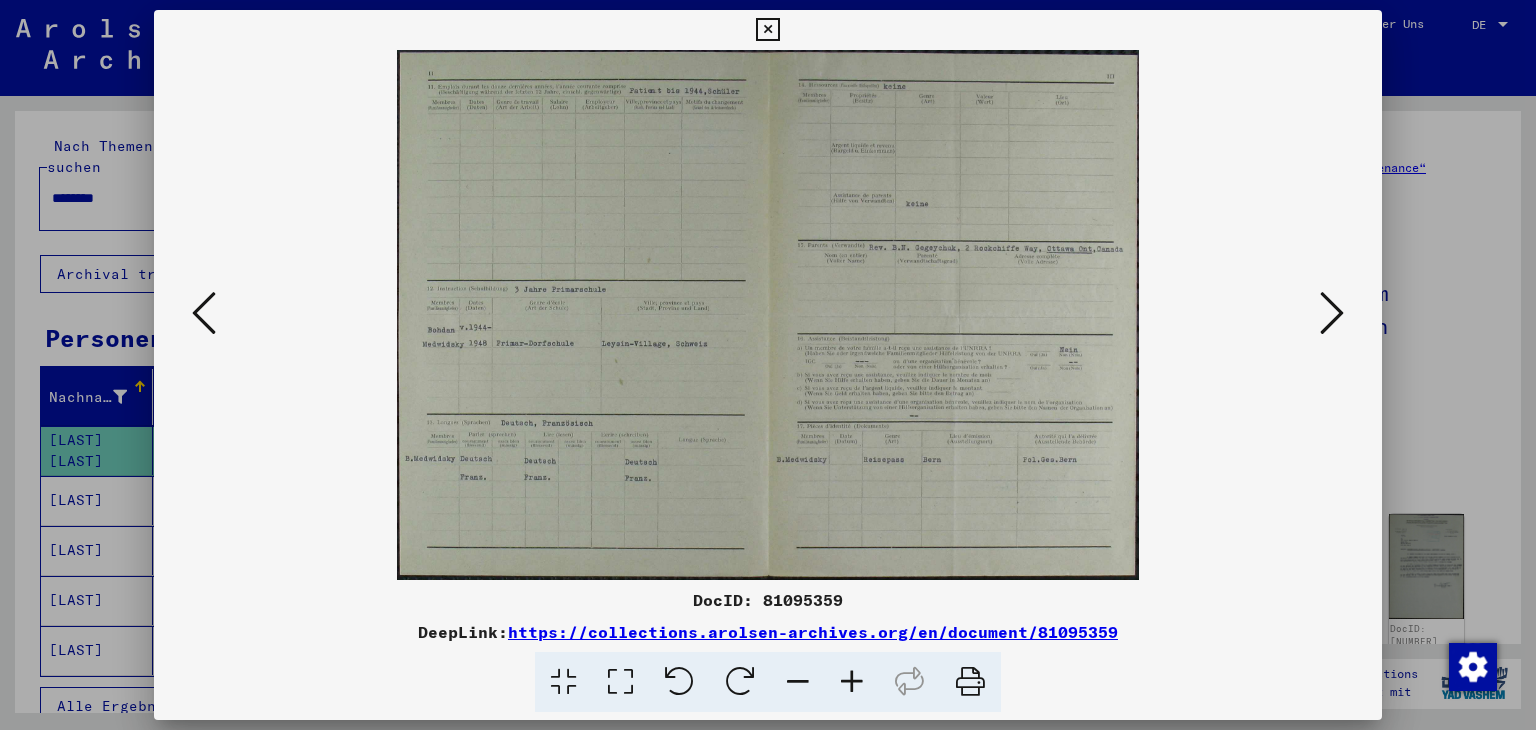 click at bounding box center [1332, 313] 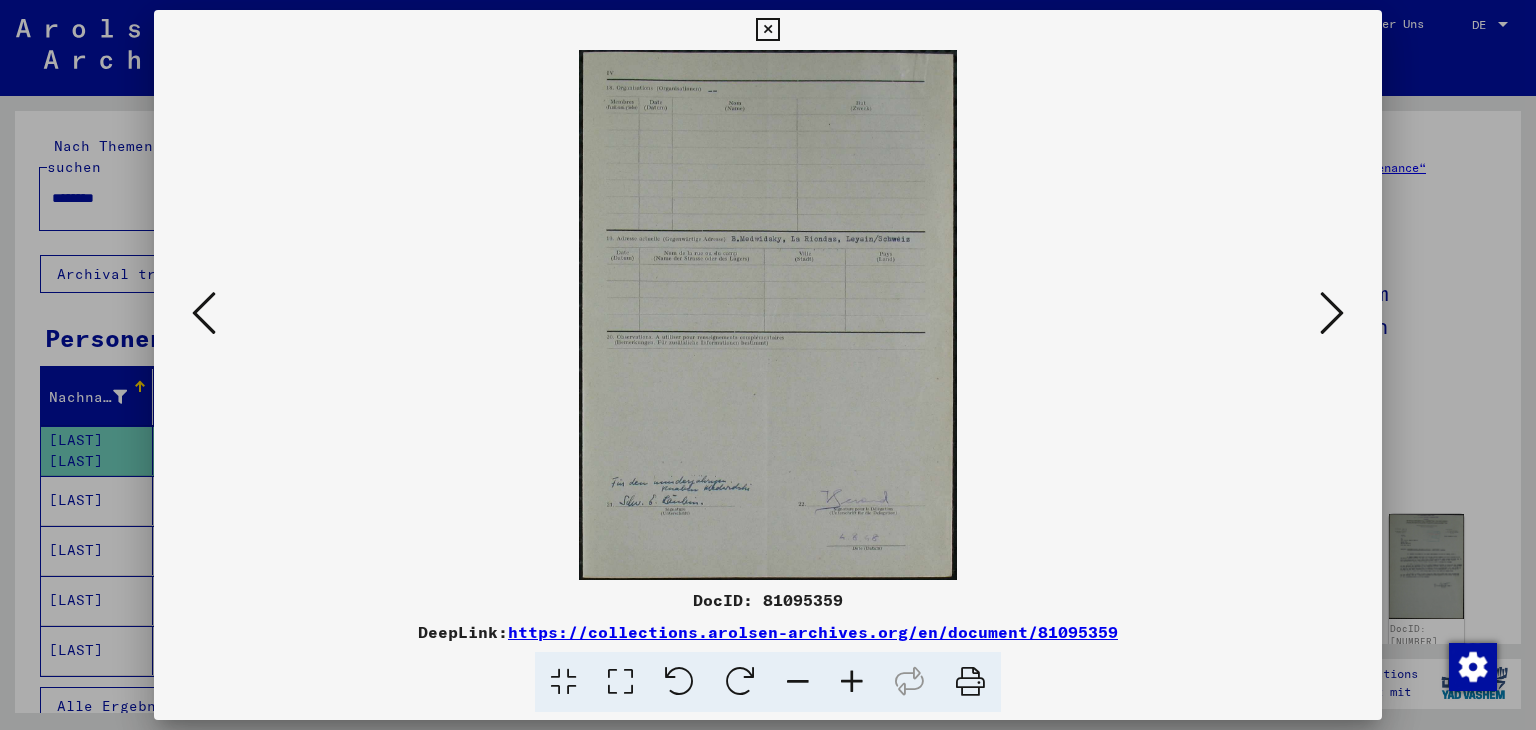click at bounding box center [1332, 313] 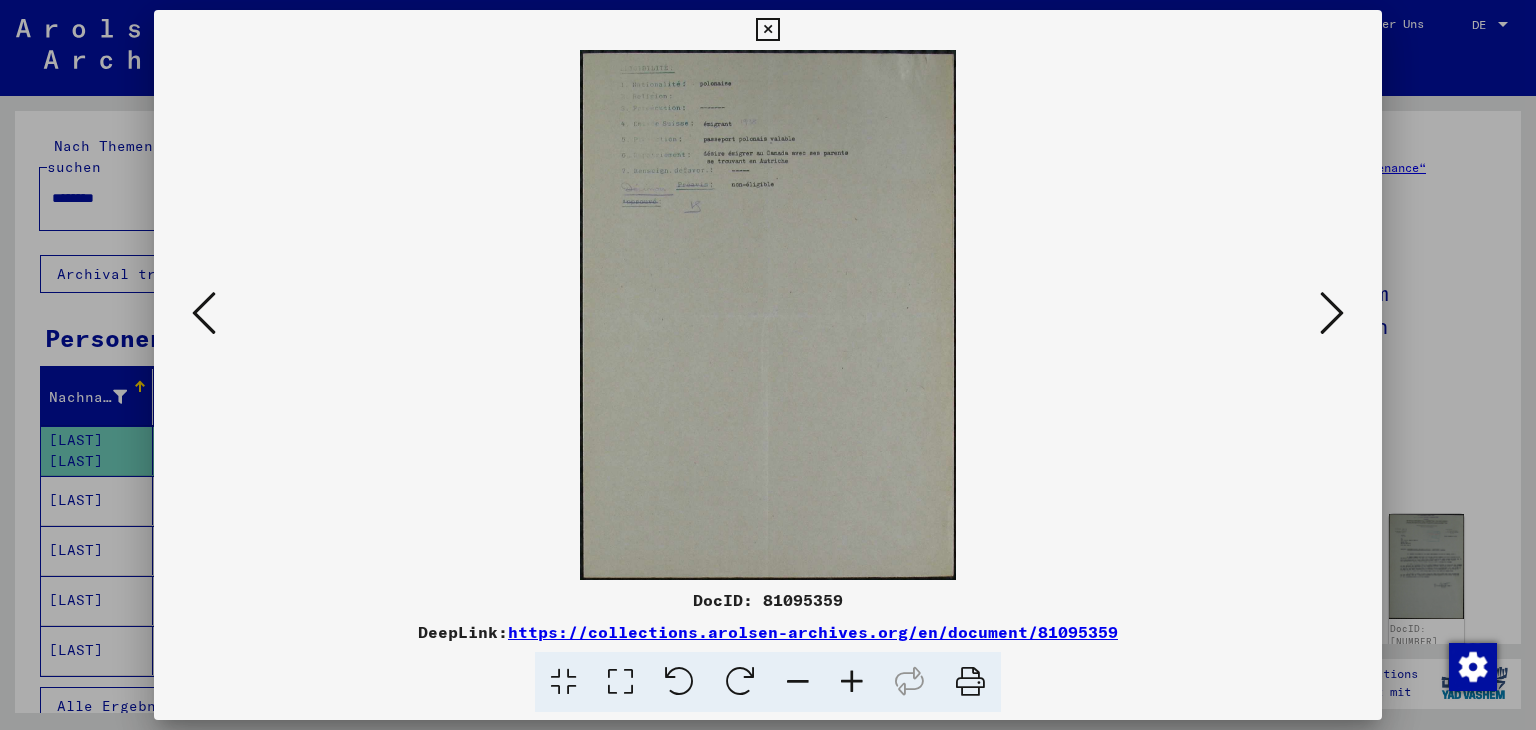click at bounding box center (1332, 313) 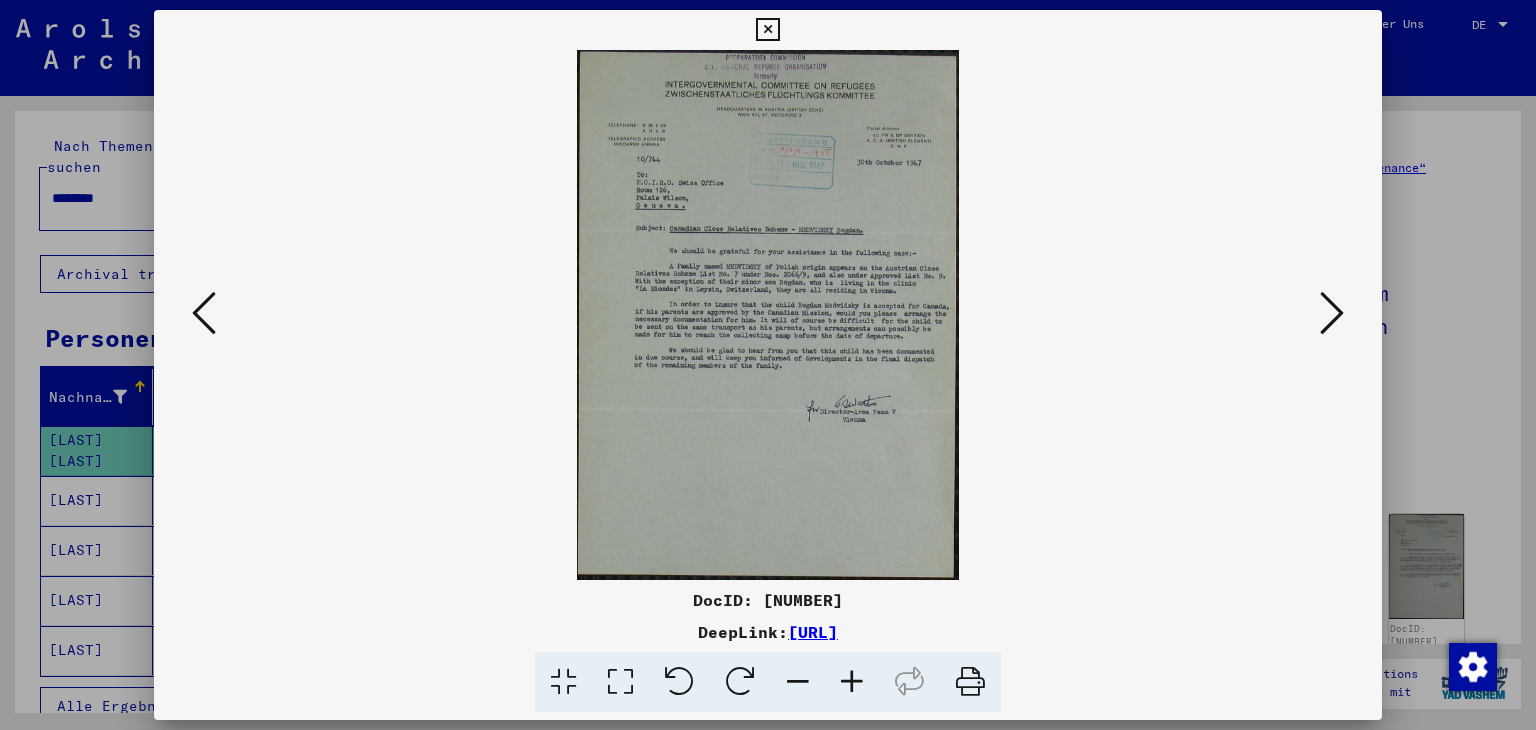 click at bounding box center (767, 30) 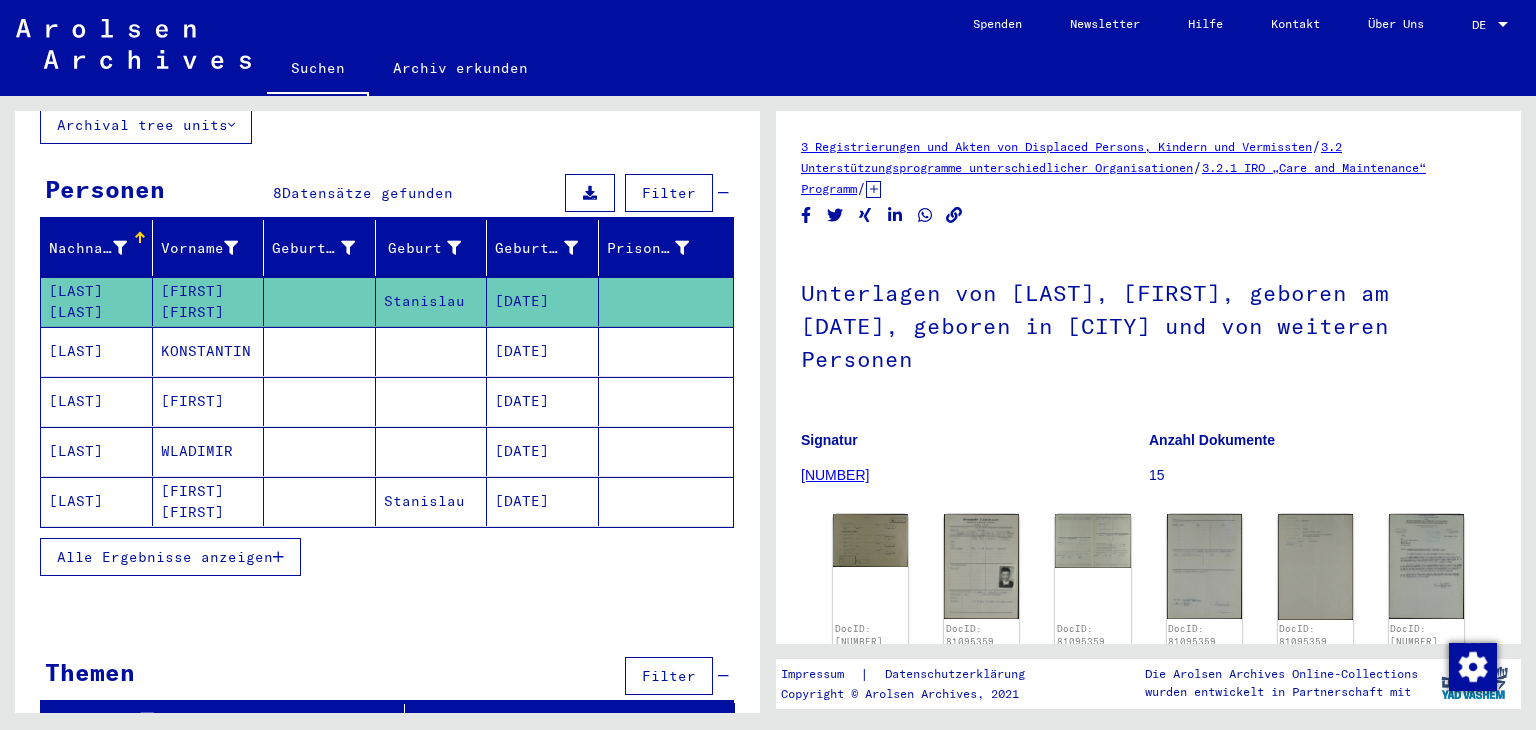 scroll, scrollTop: 0, scrollLeft: 0, axis: both 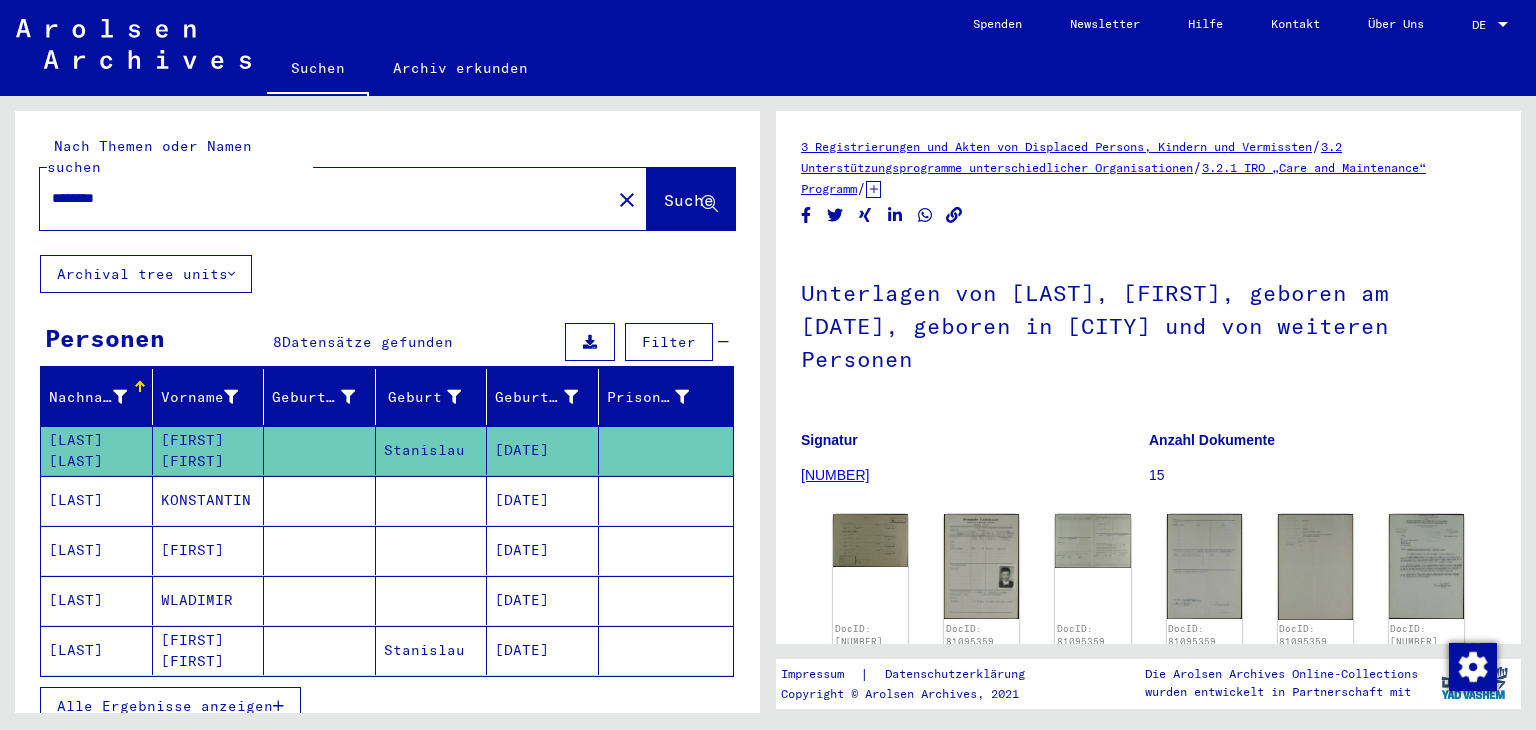 drag, startPoint x: 158, startPoint y: 177, endPoint x: 0, endPoint y: 181, distance: 158.05063 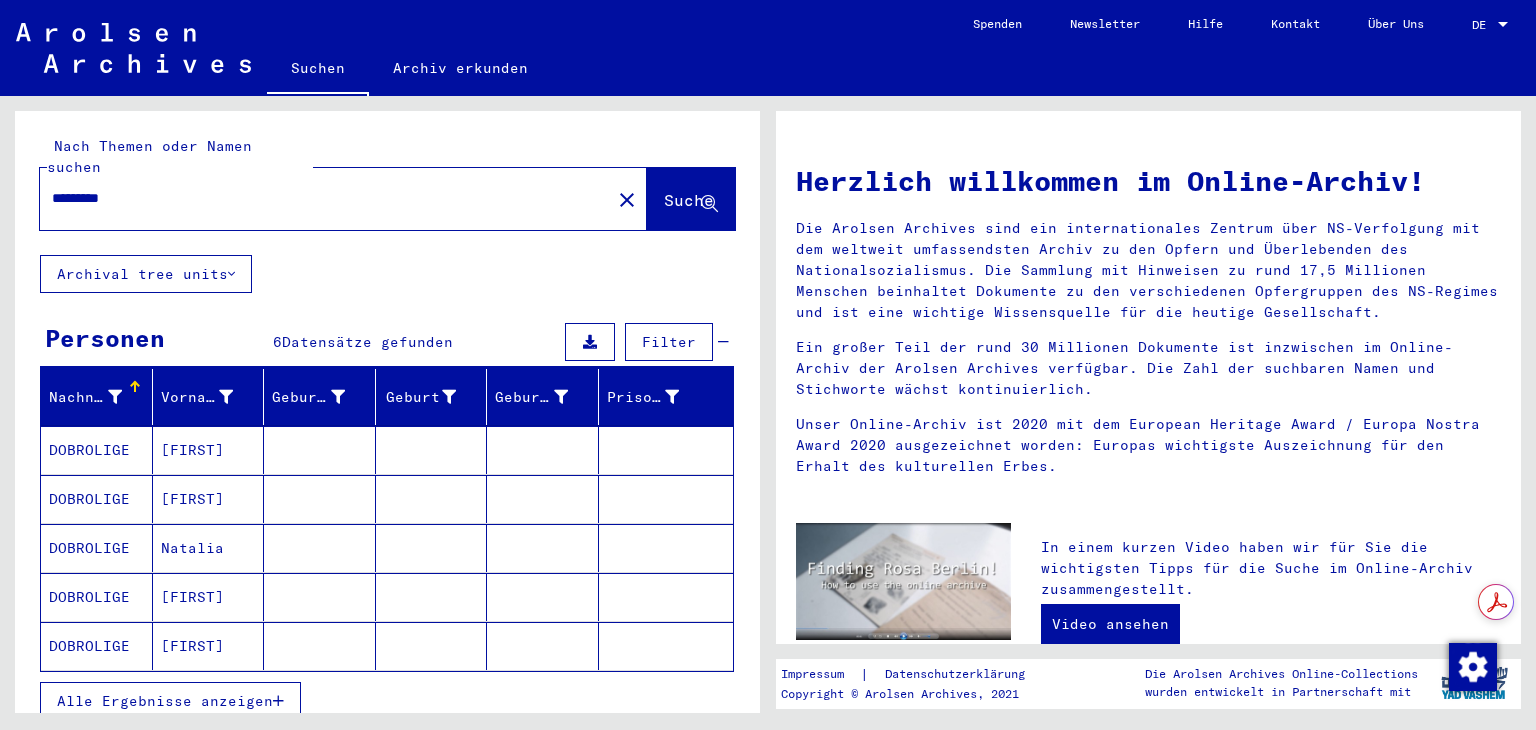 click on "DOBROLIGE" at bounding box center (97, 499) 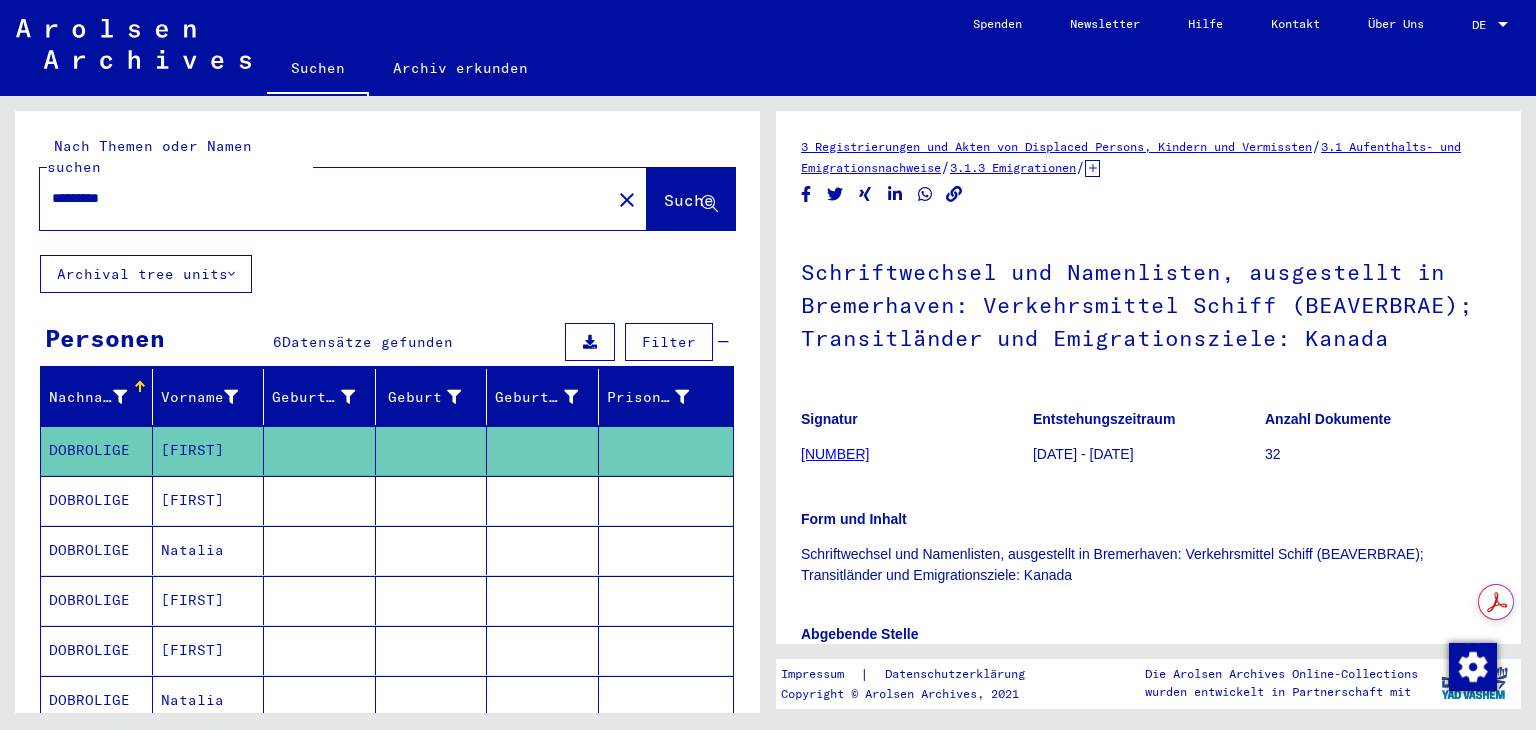 scroll, scrollTop: 0, scrollLeft: 0, axis: both 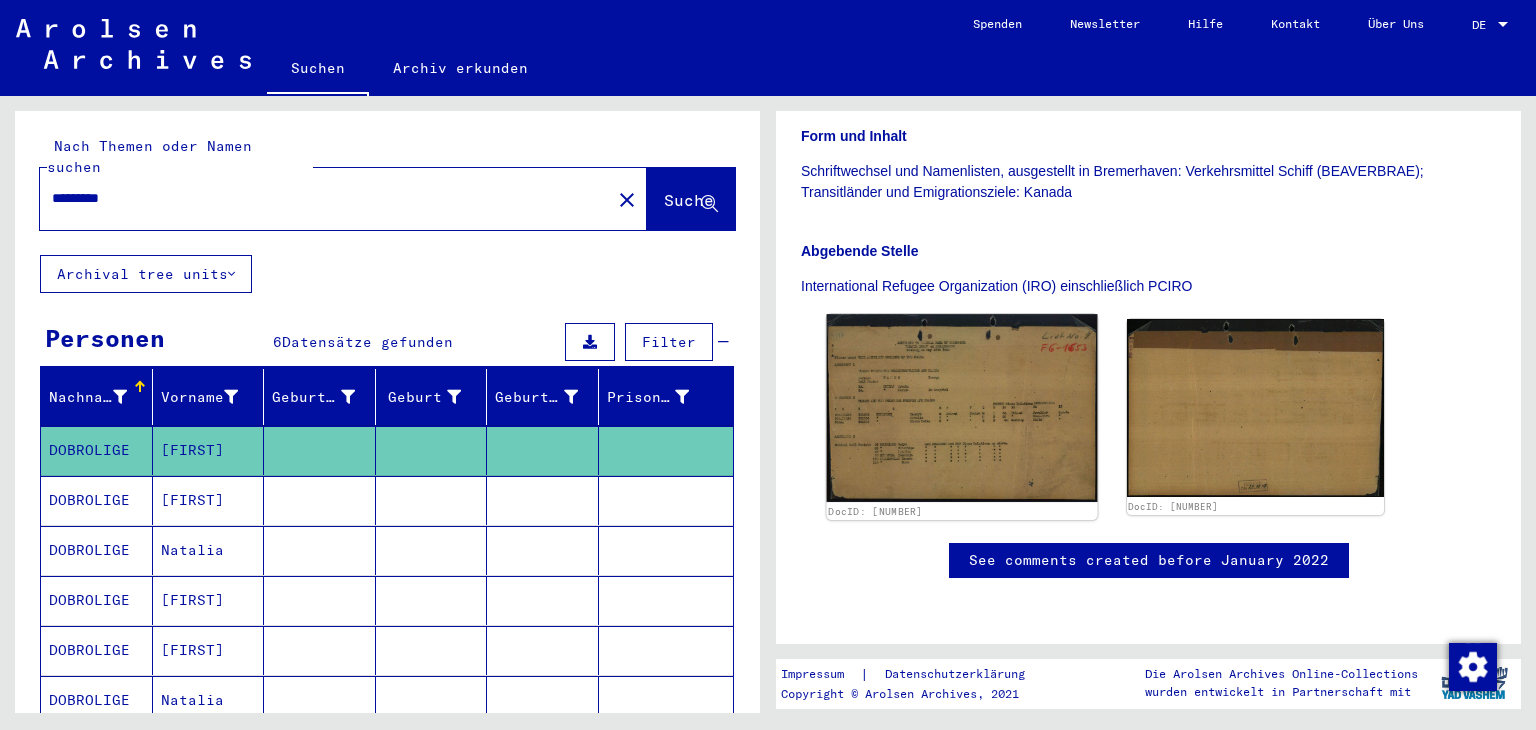 click 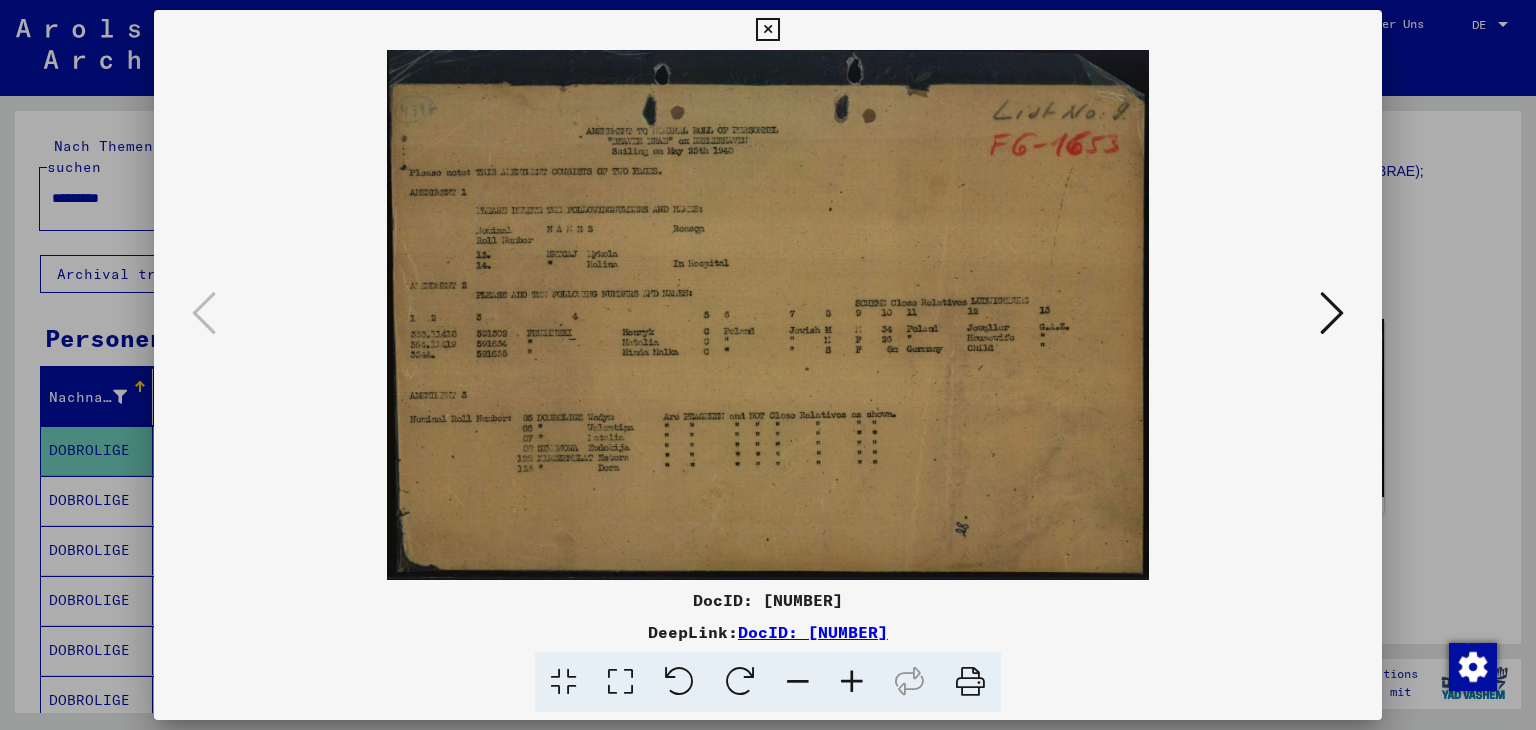 click at bounding box center [1332, 313] 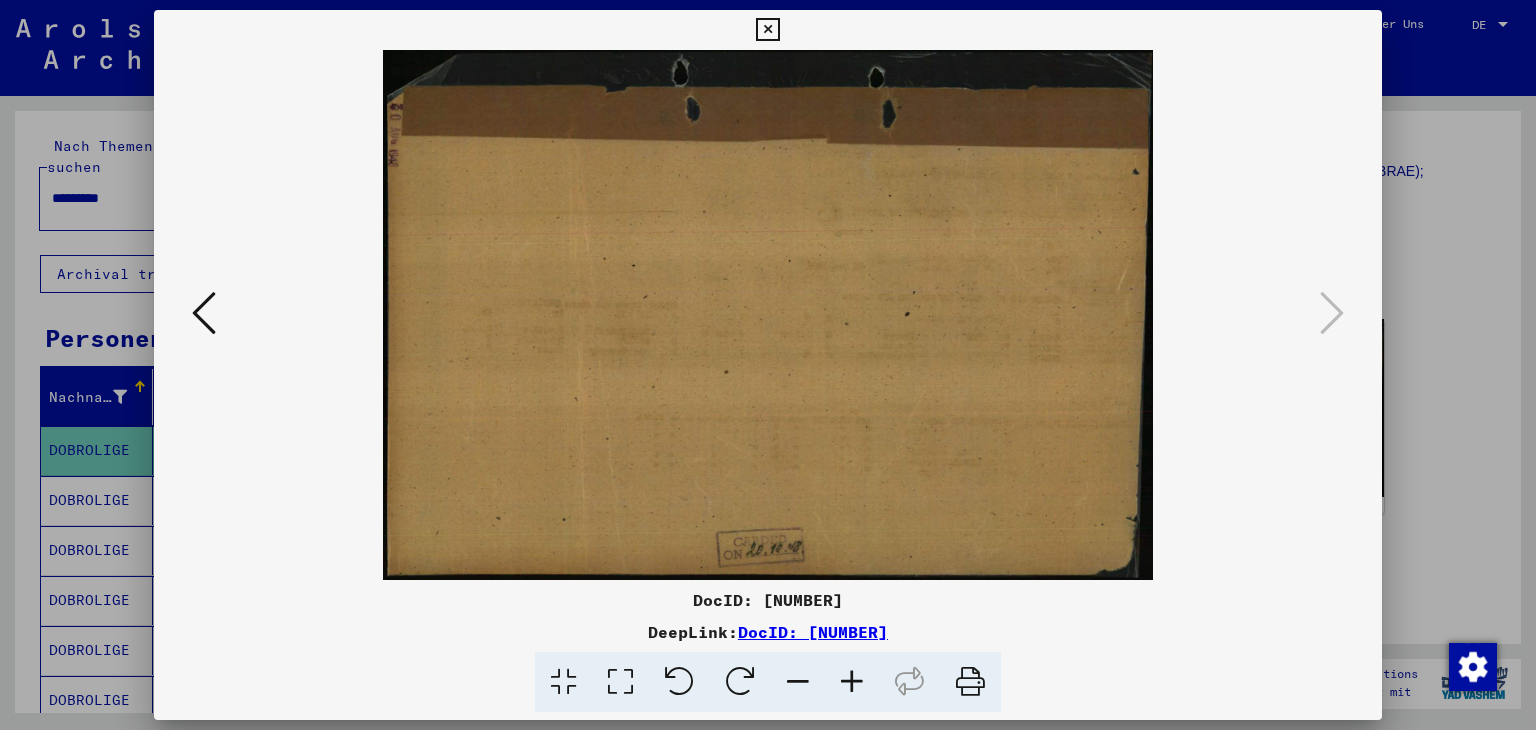 click at bounding box center (767, 30) 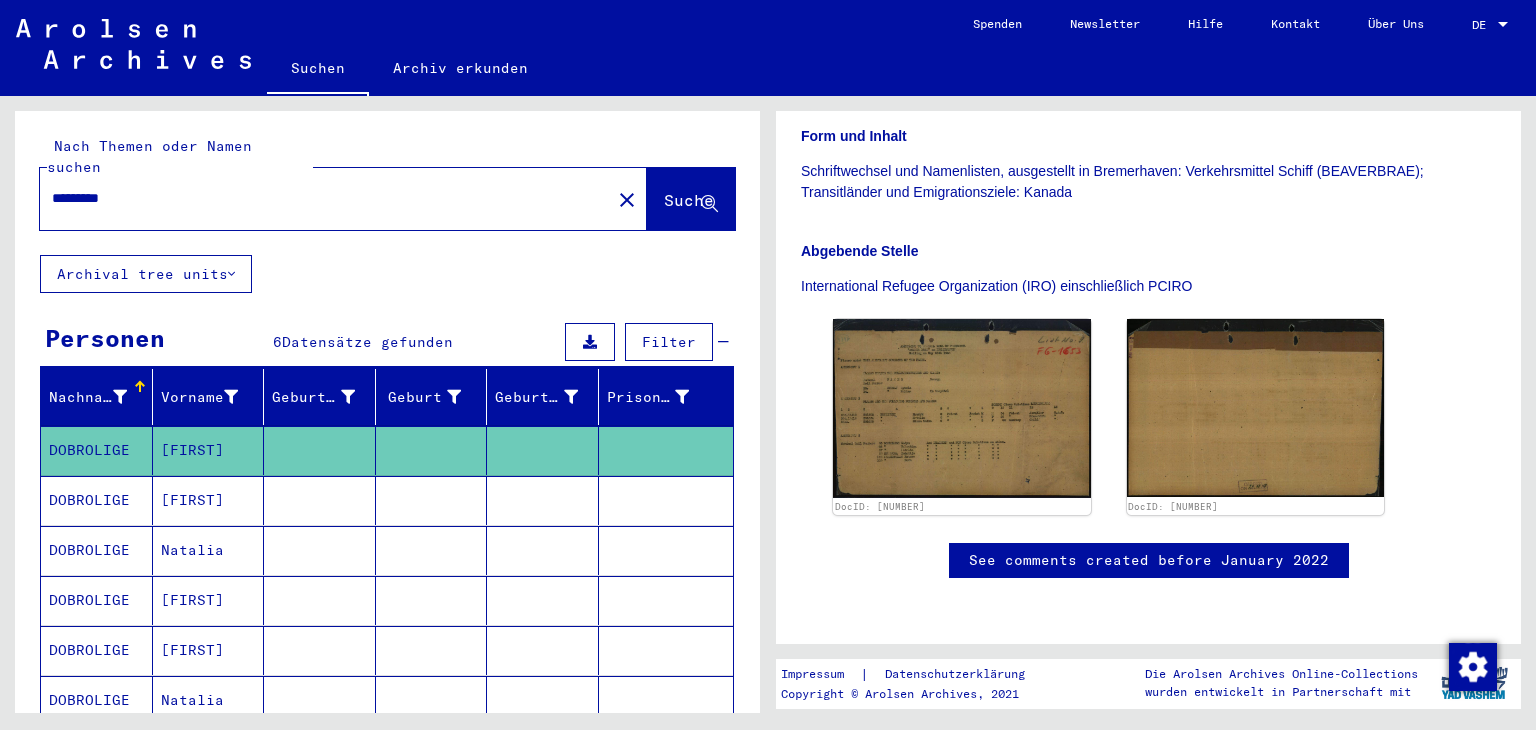 click on "DOBROLIGE" at bounding box center (97, 650) 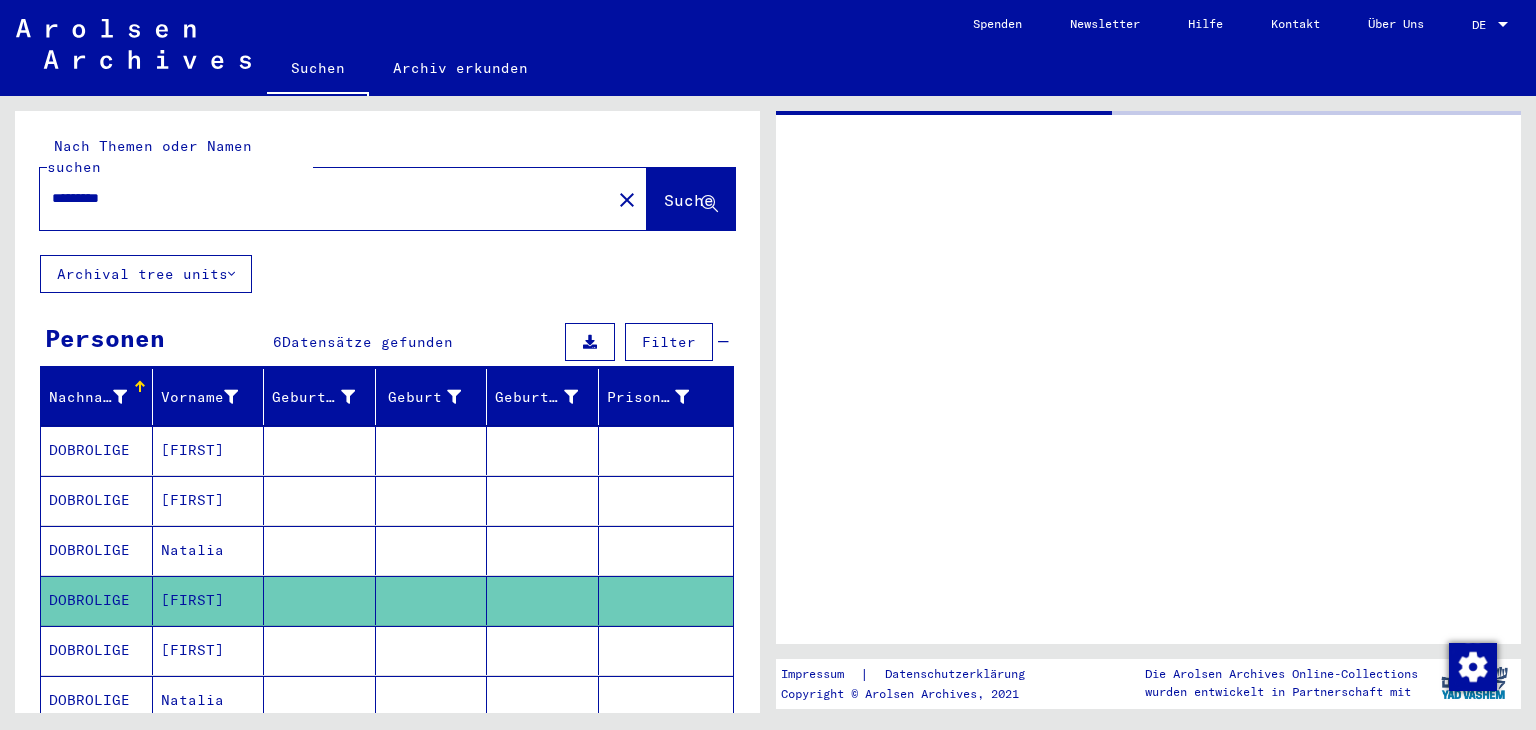 scroll, scrollTop: 0, scrollLeft: 0, axis: both 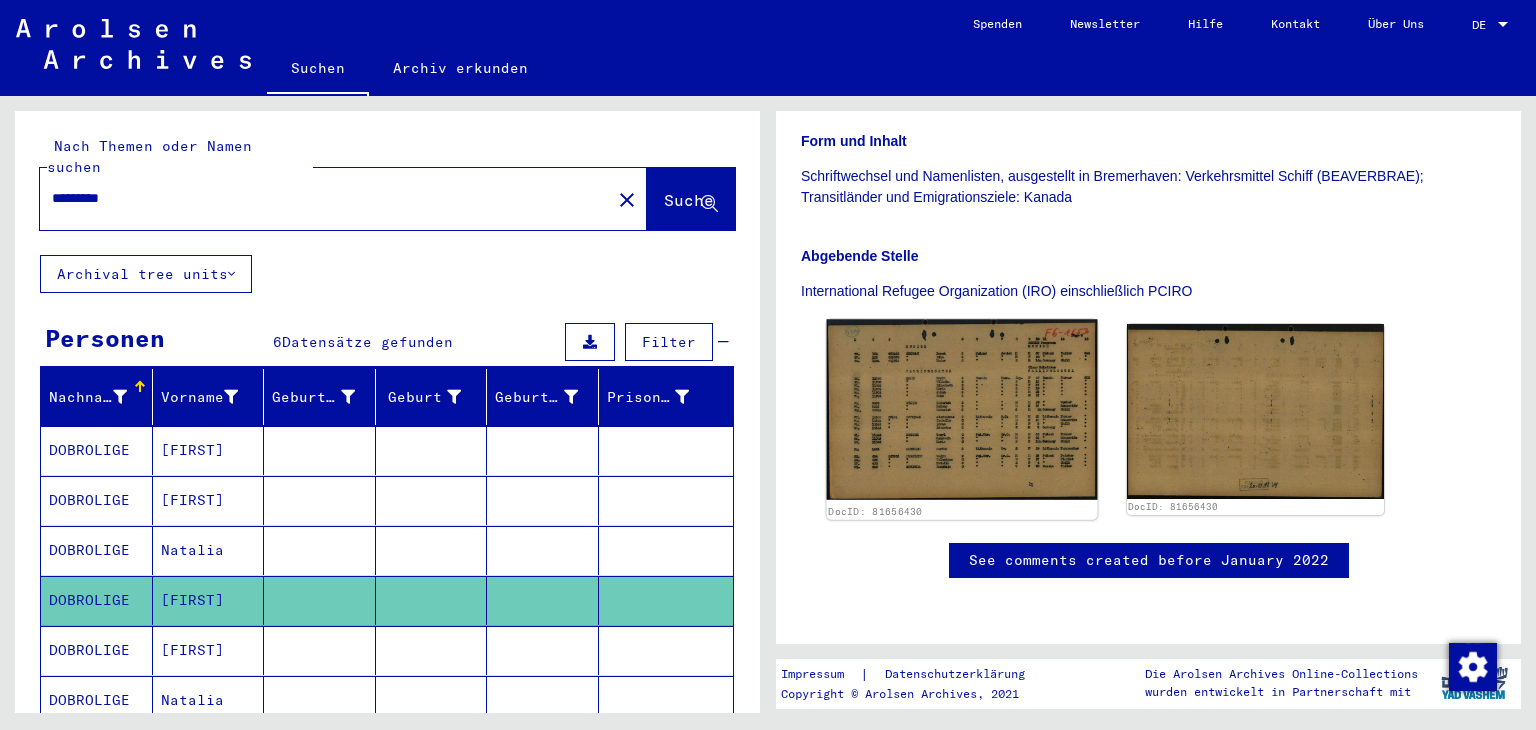 click 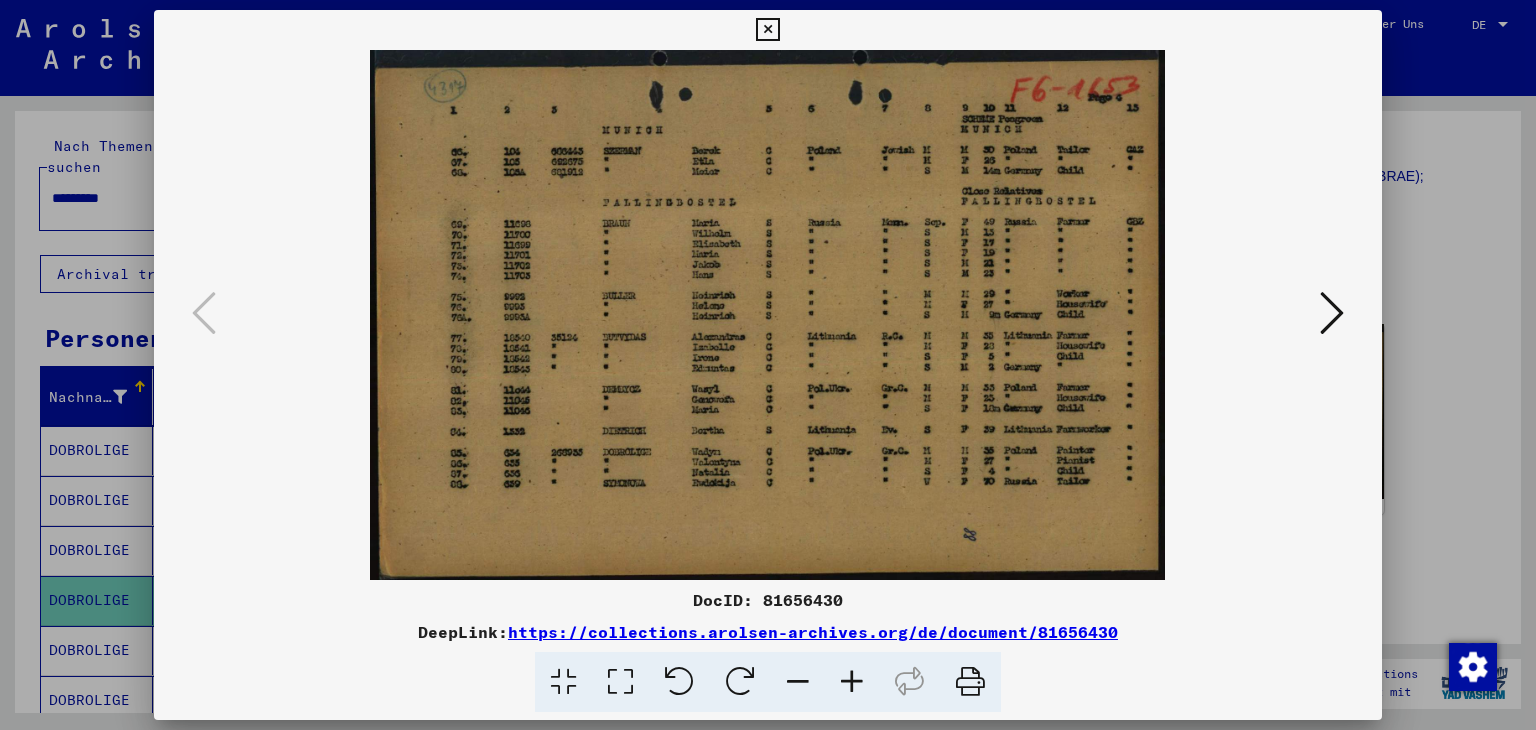 click at bounding box center [767, 30] 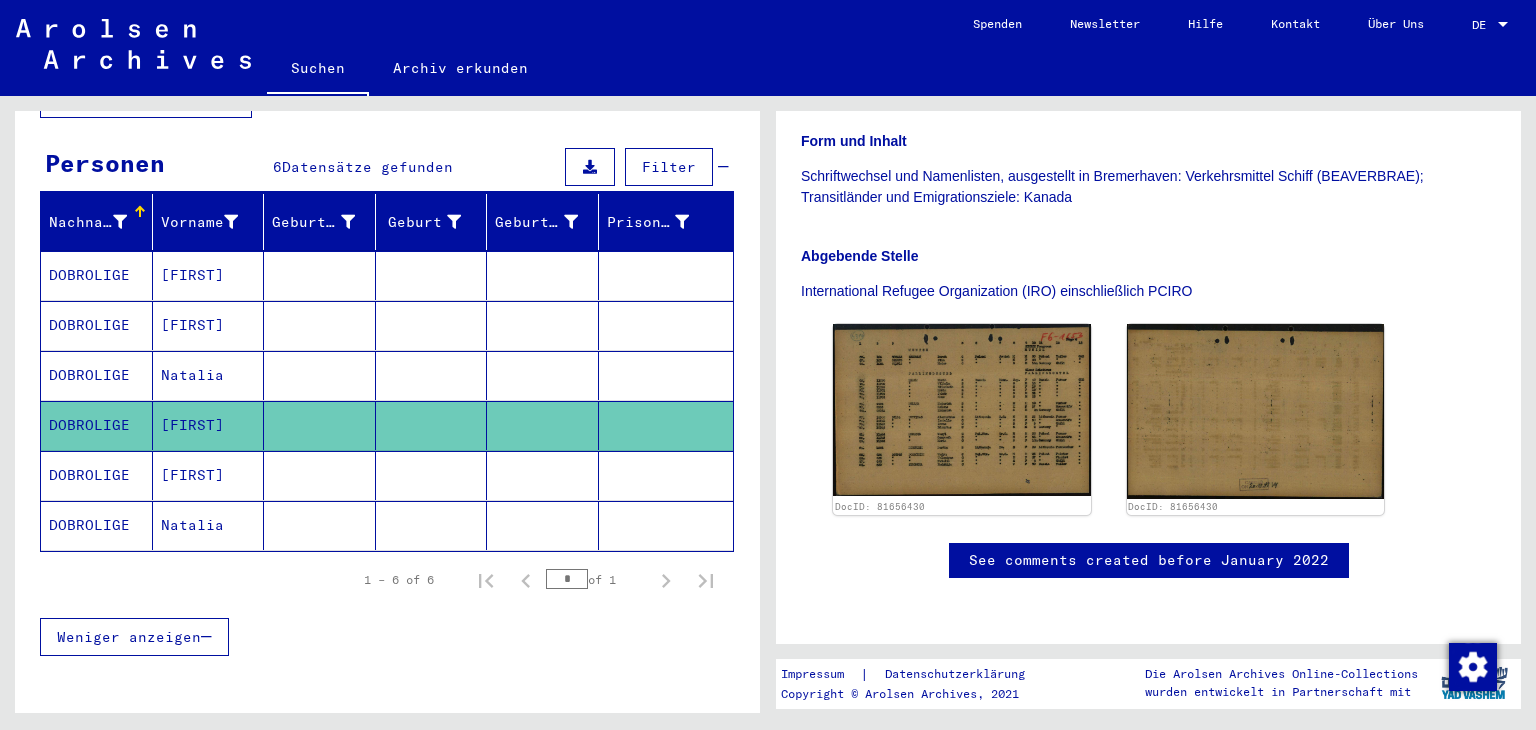 scroll, scrollTop: 180, scrollLeft: 0, axis: vertical 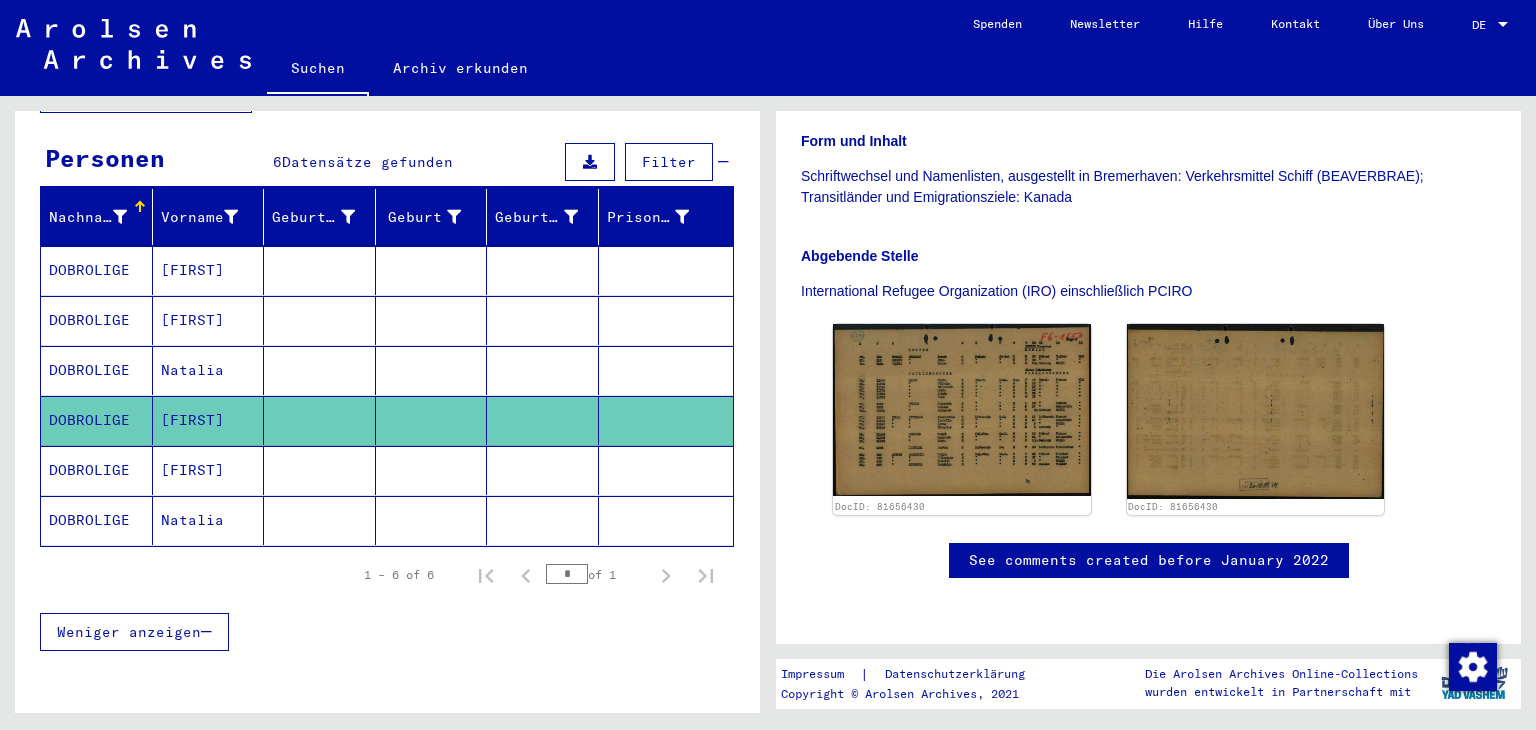 click on "DOBROLIGE" at bounding box center [97, 420] 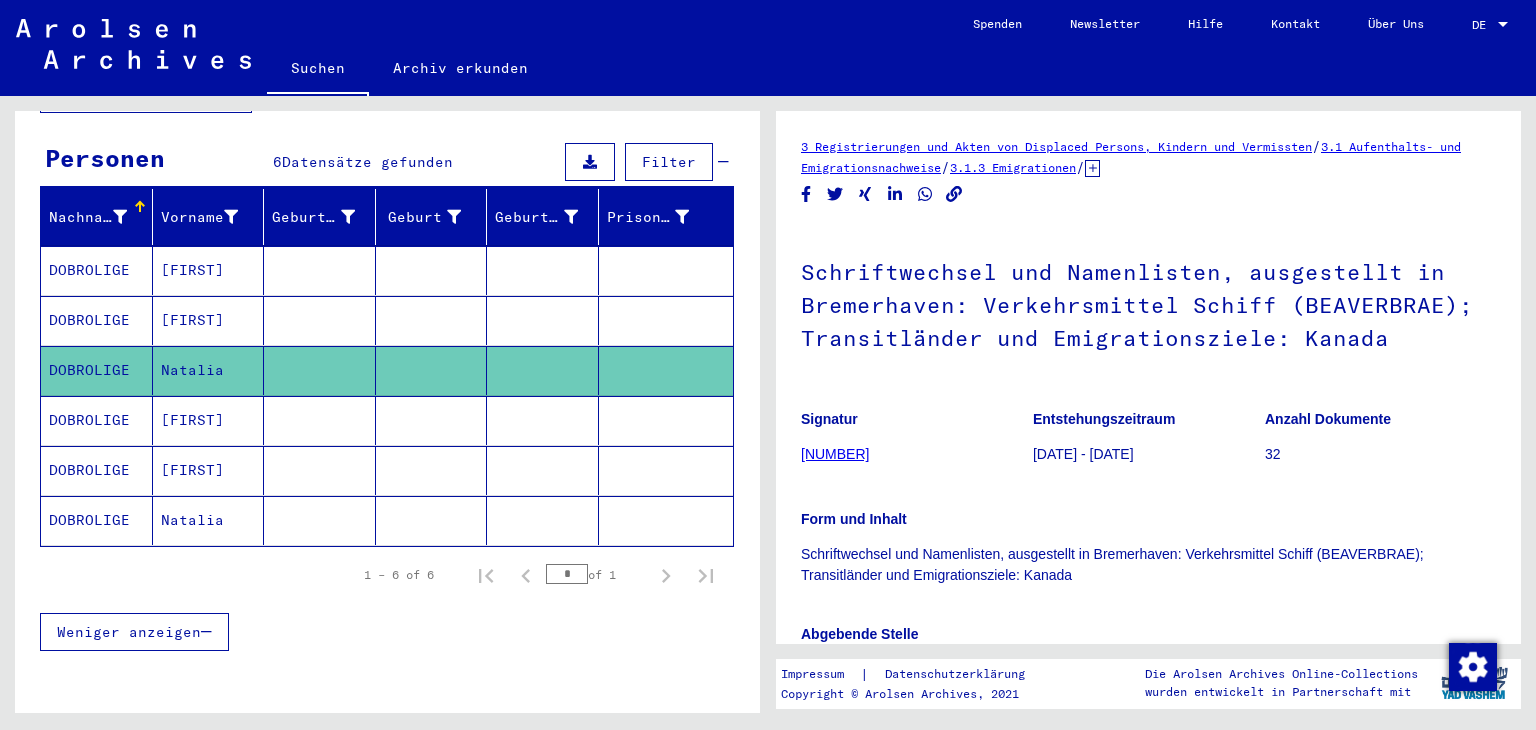 scroll, scrollTop: 0, scrollLeft: 0, axis: both 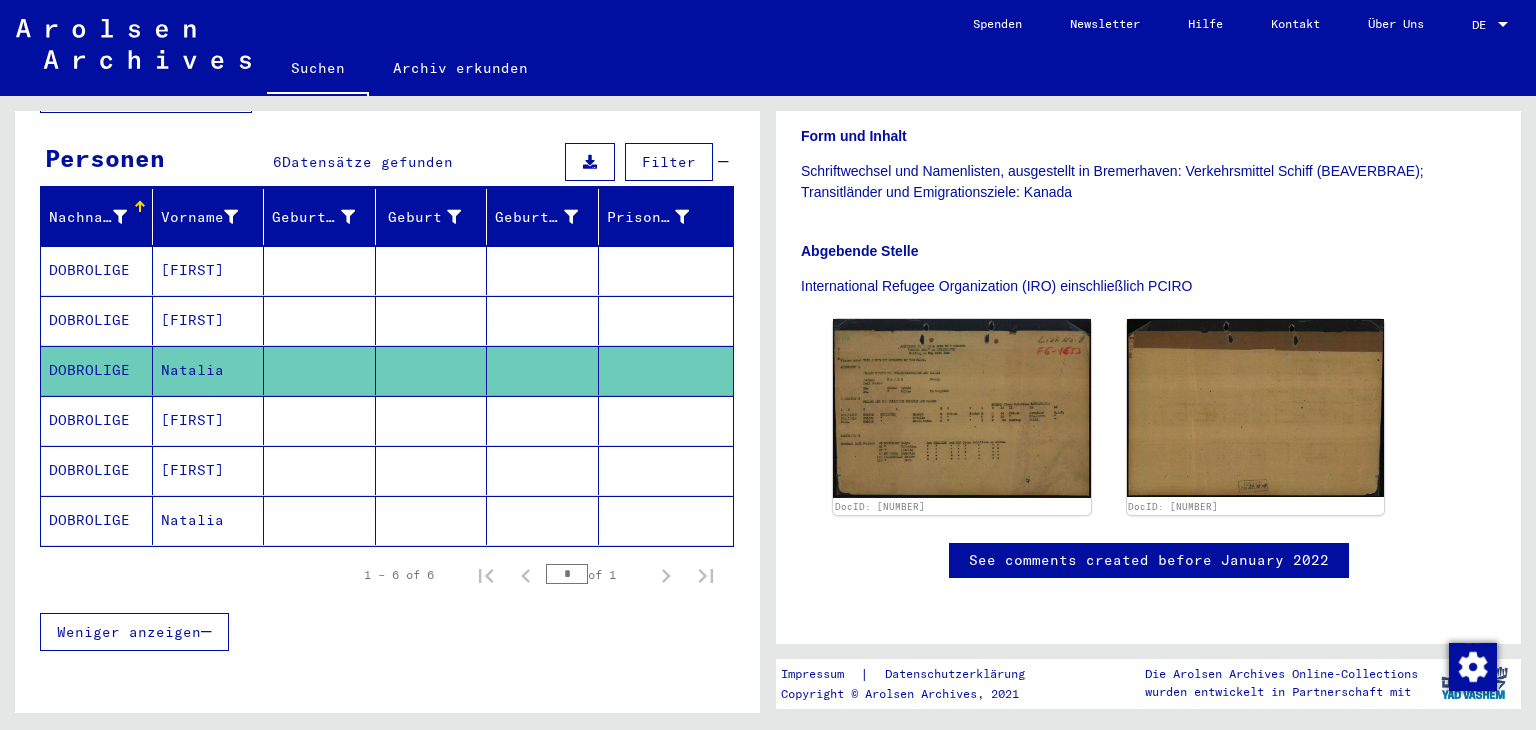 click on "DOBROLIGE" 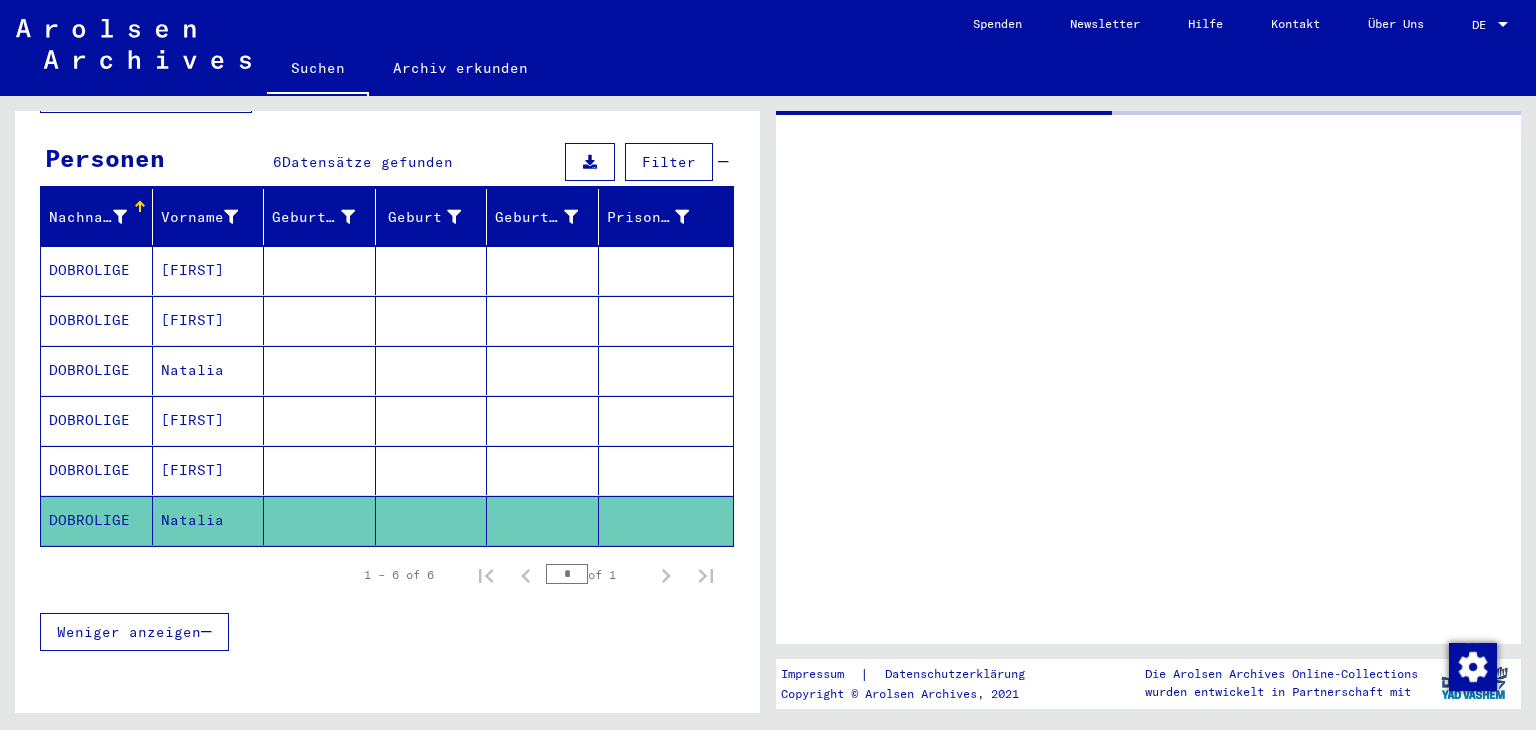scroll, scrollTop: 0, scrollLeft: 0, axis: both 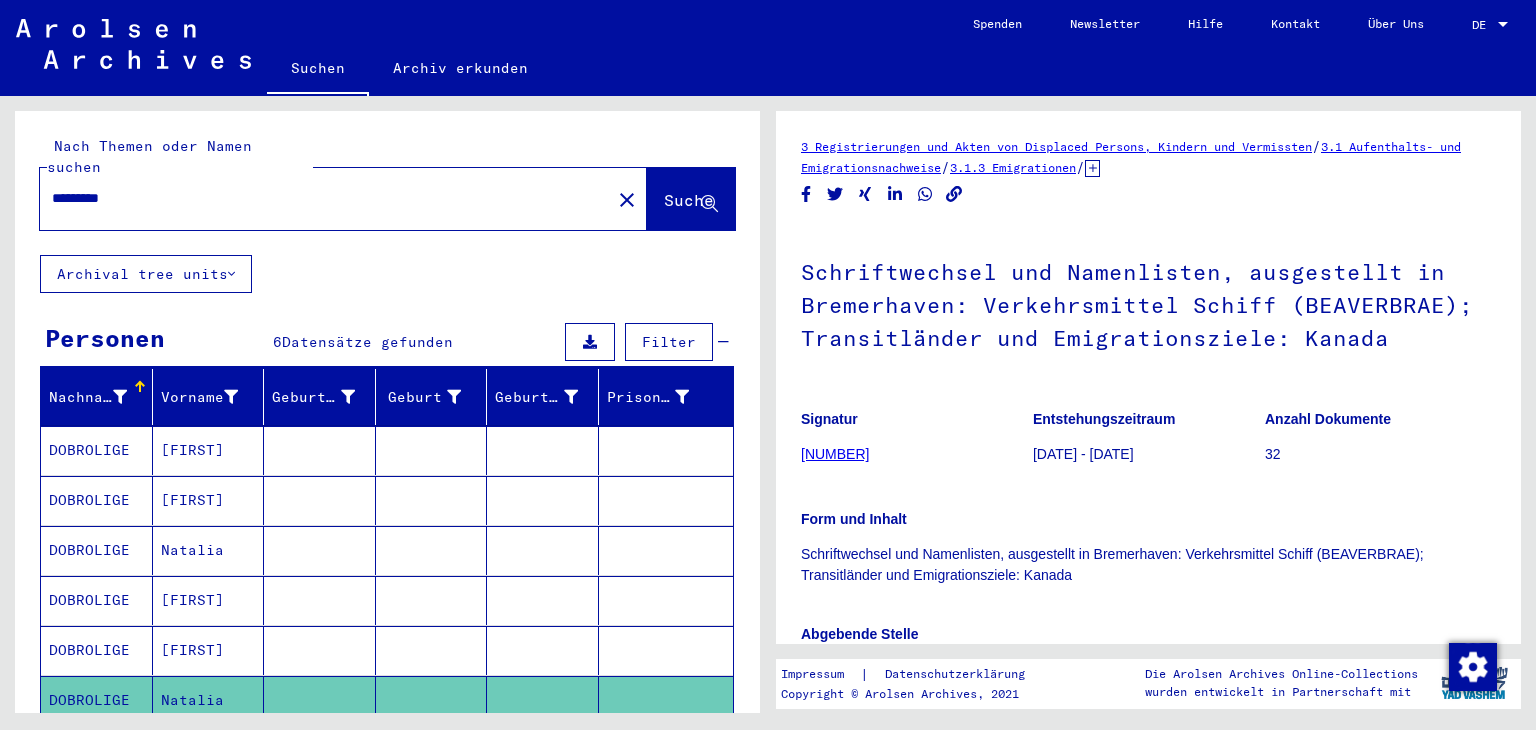 drag, startPoint x: 146, startPoint y: 178, endPoint x: 23, endPoint y: 158, distance: 124.61541 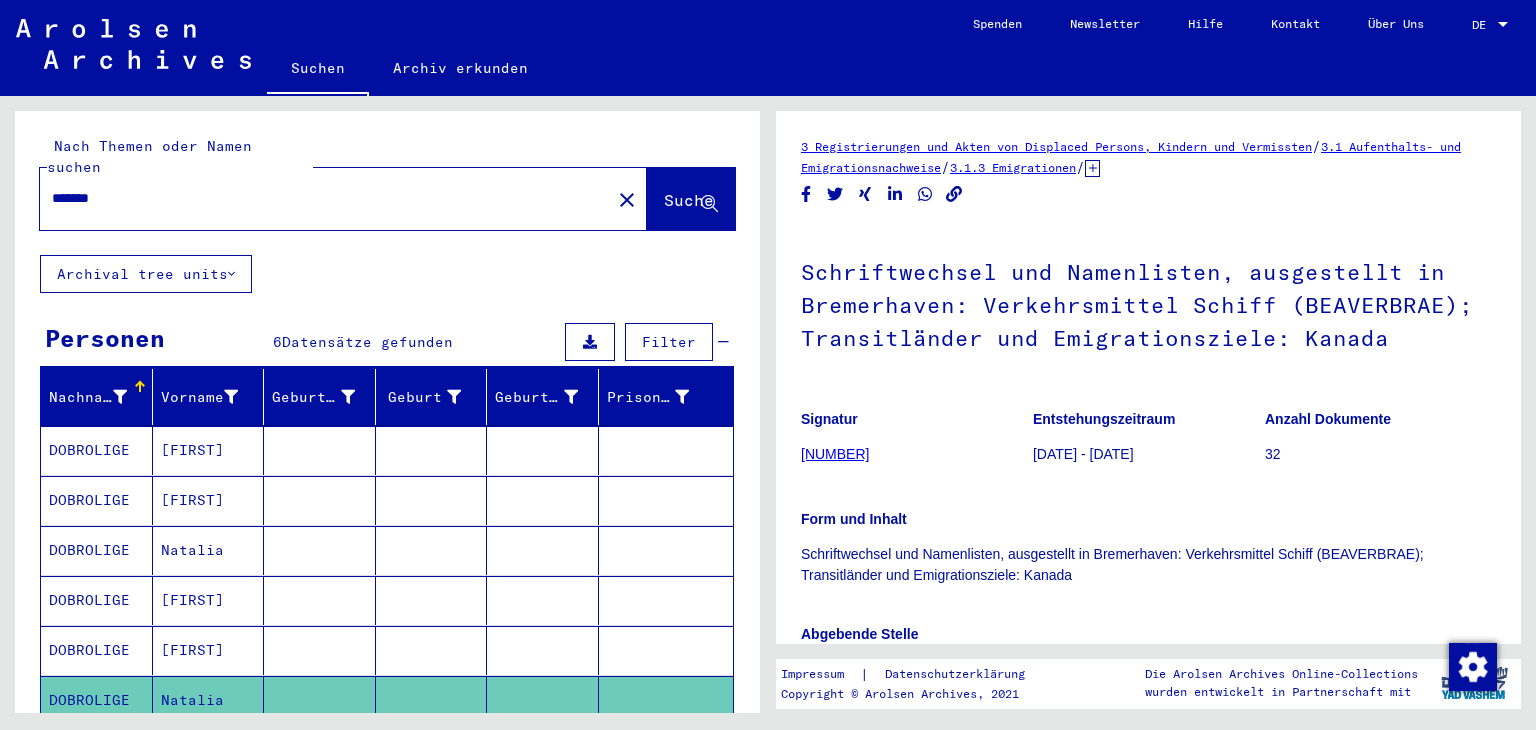type on "*******" 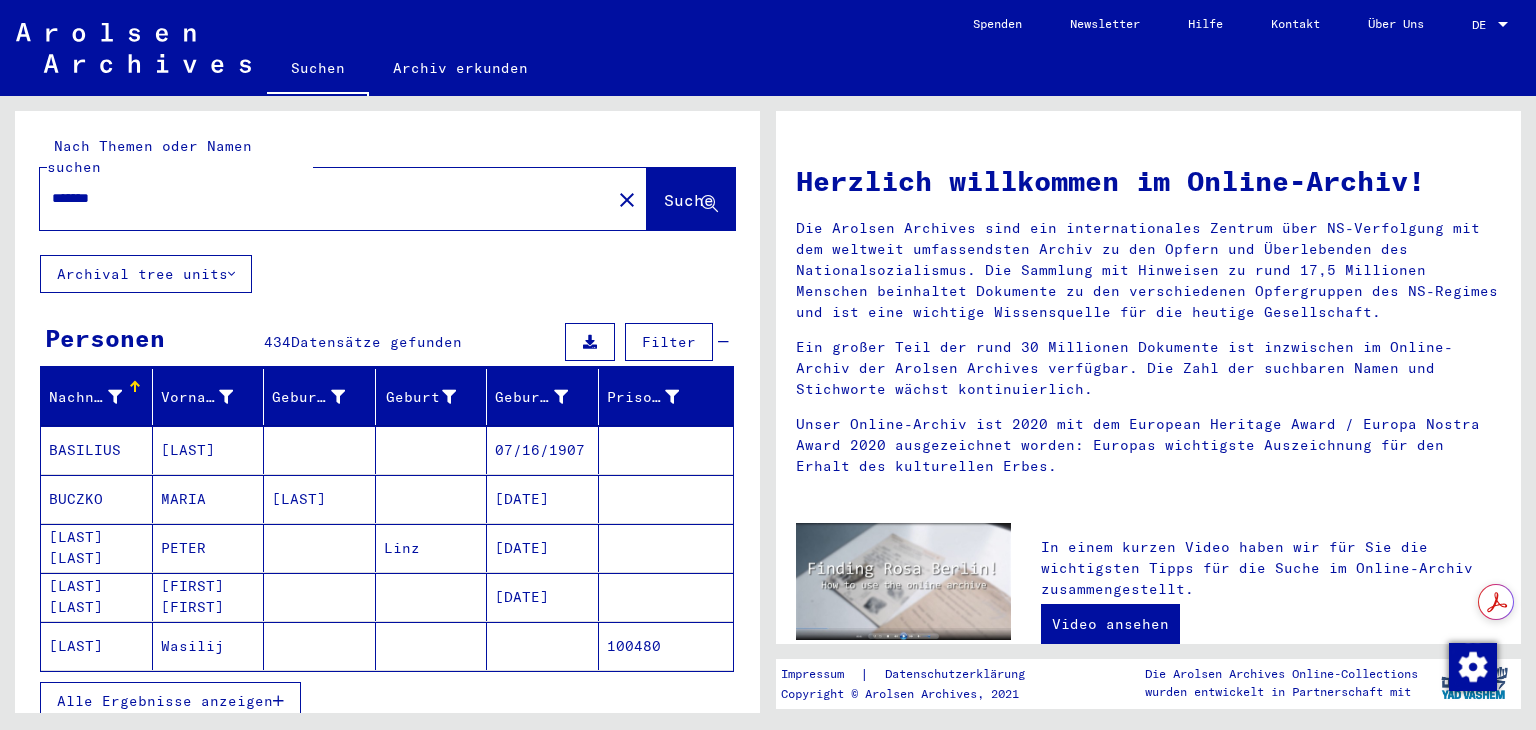 click on "BASILIUS" at bounding box center [97, 499] 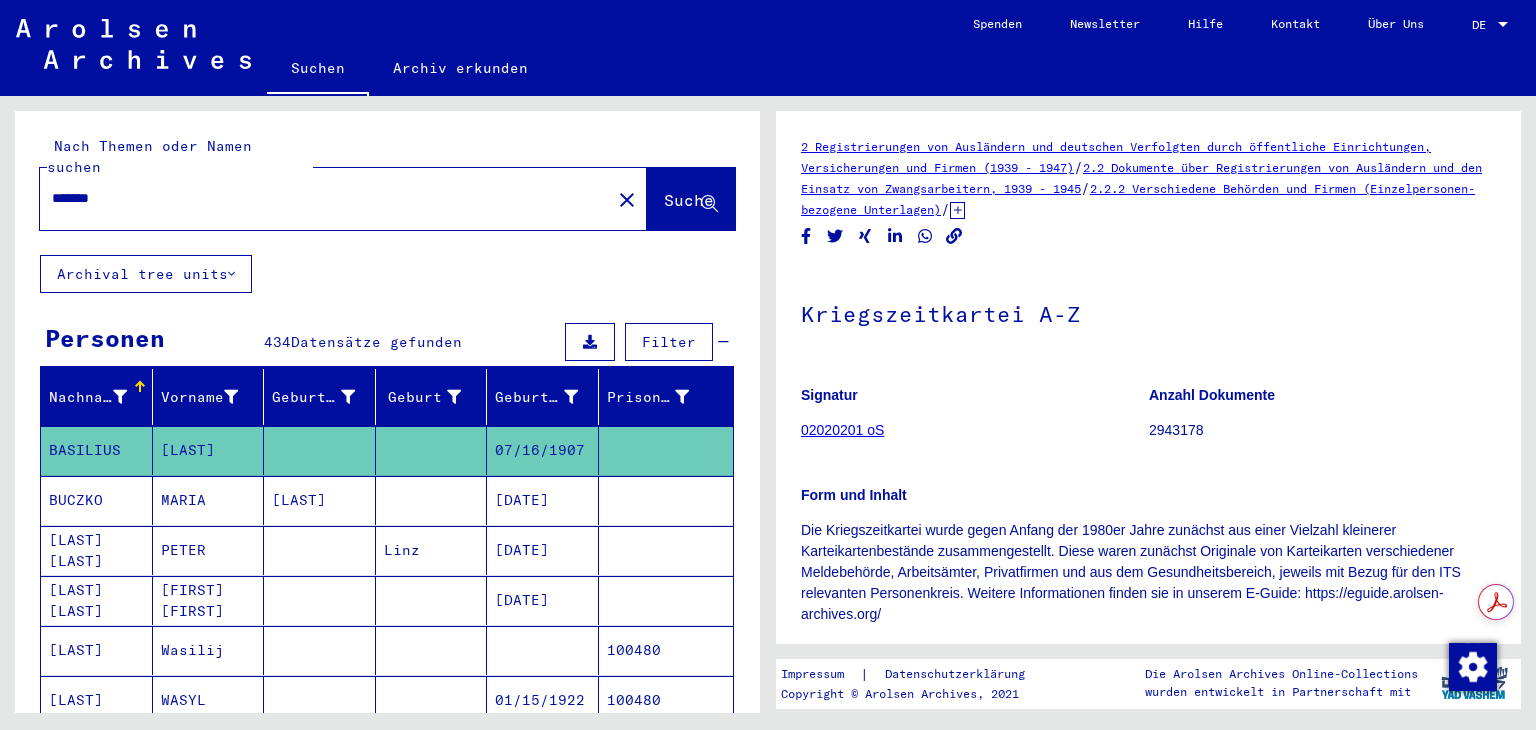 scroll, scrollTop: 0, scrollLeft: 0, axis: both 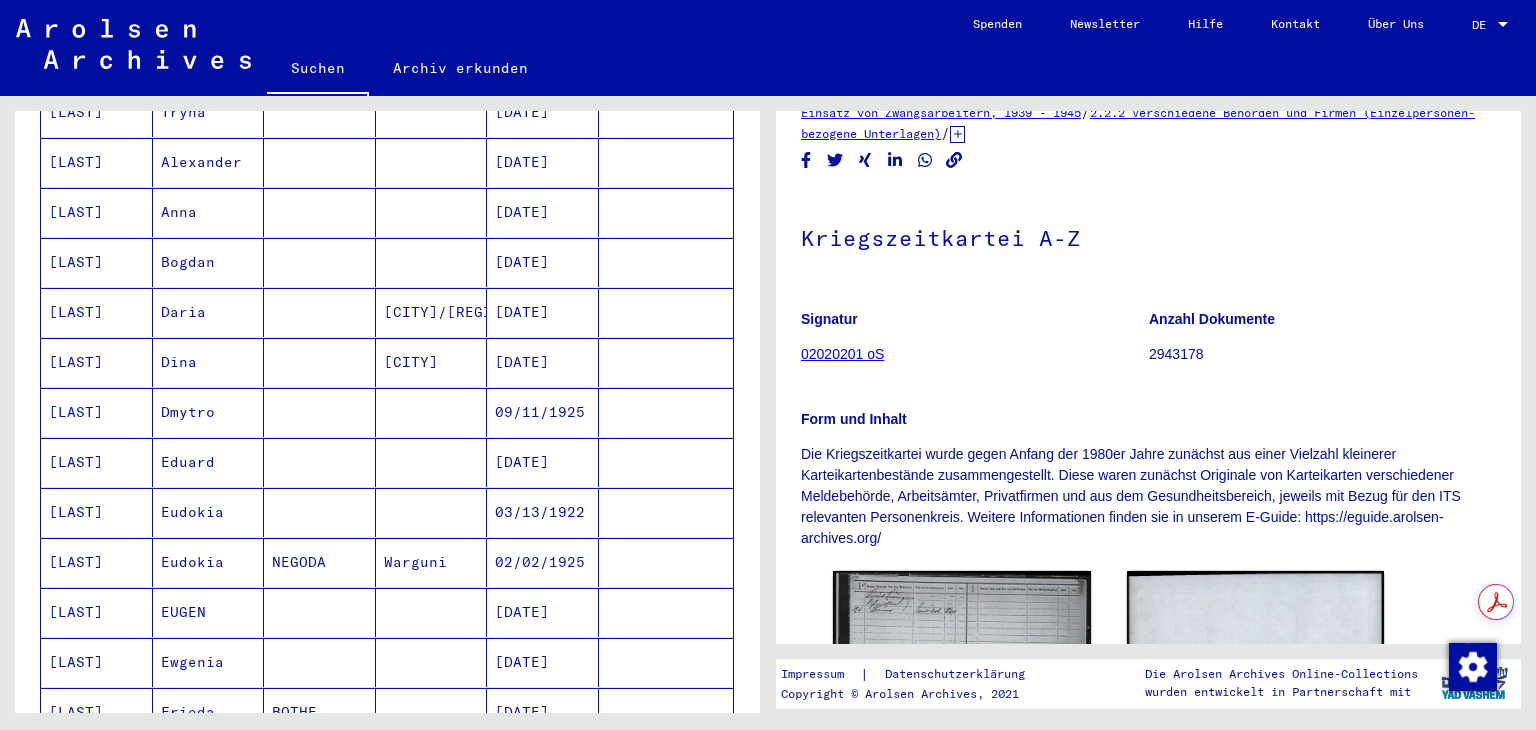 click on "[LAST]" at bounding box center [97, 662] 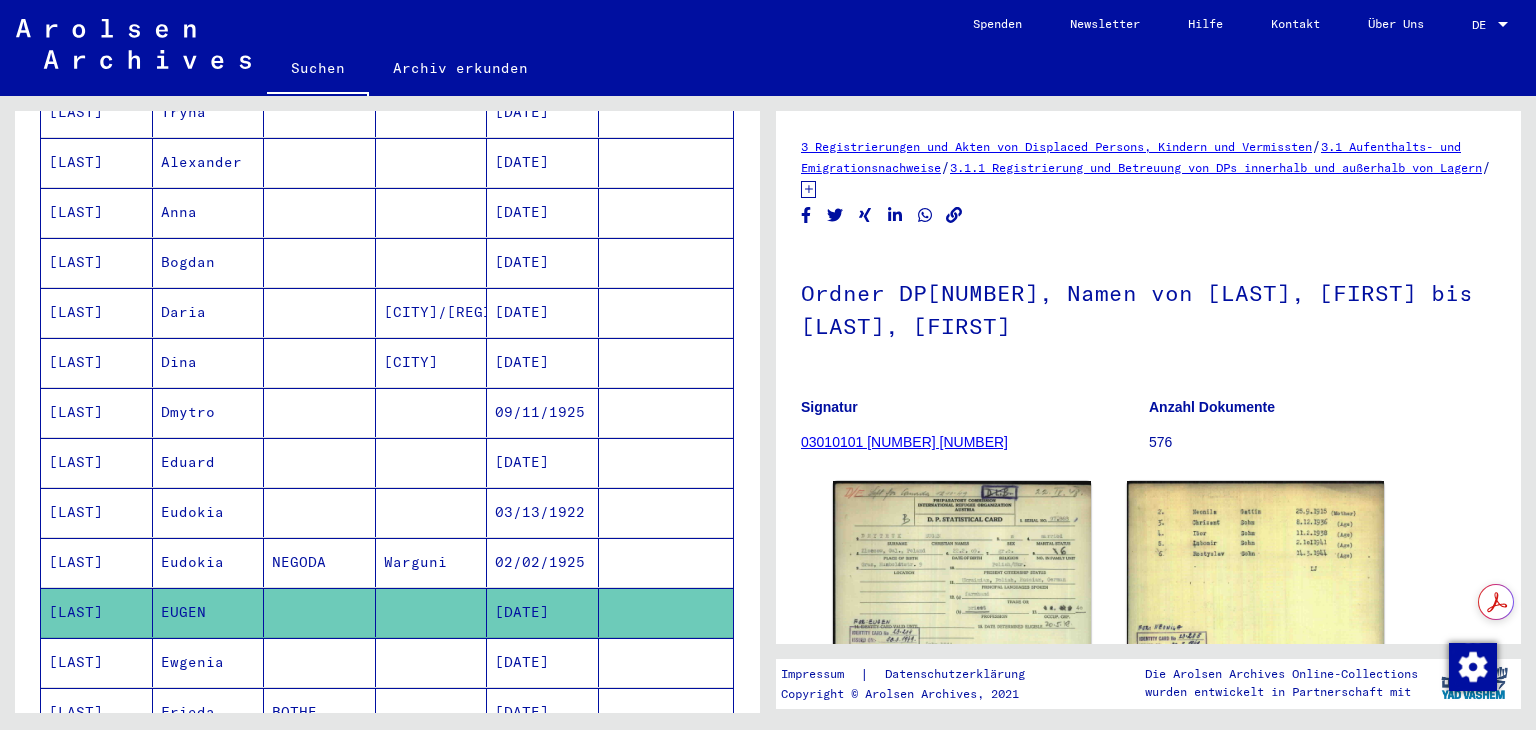 scroll, scrollTop: 0, scrollLeft: 0, axis: both 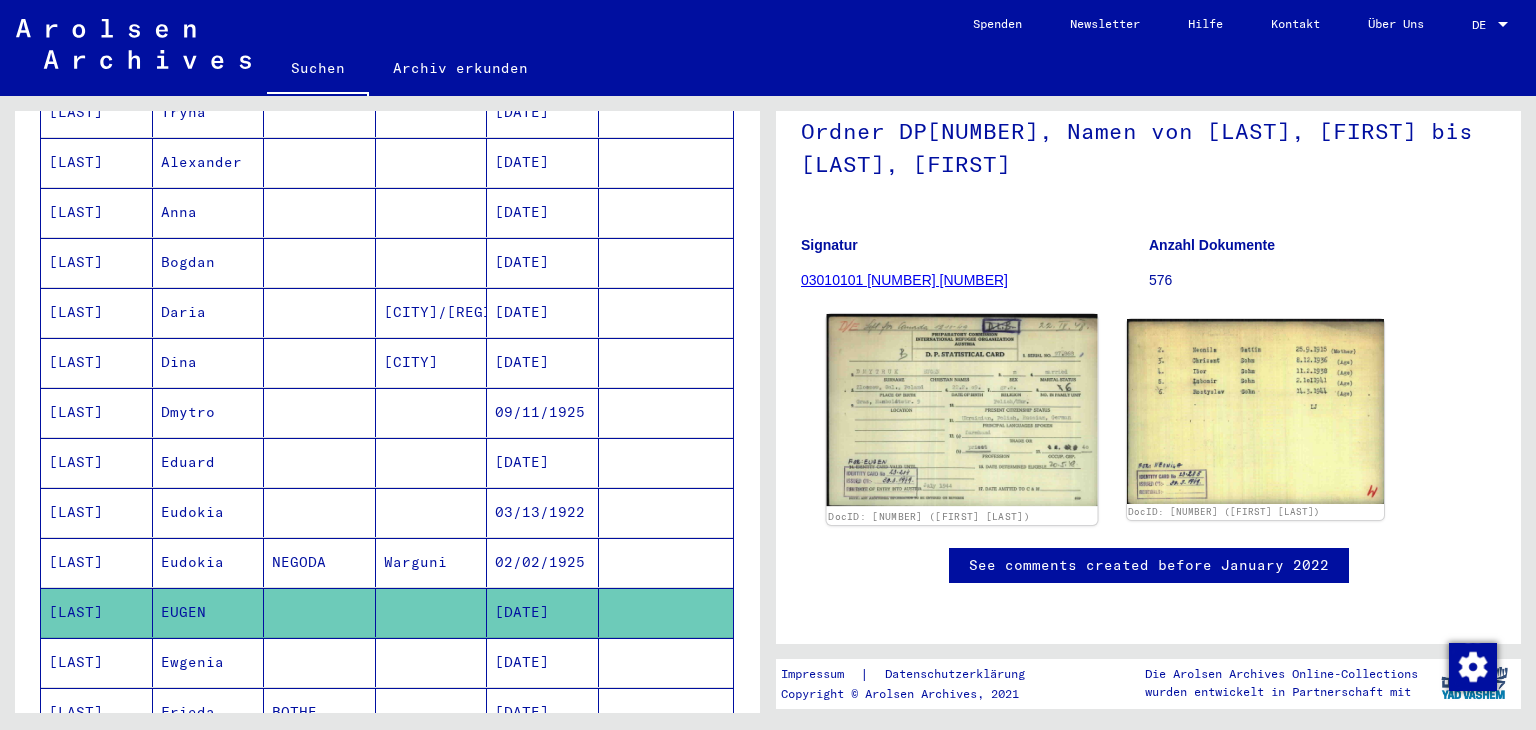 click 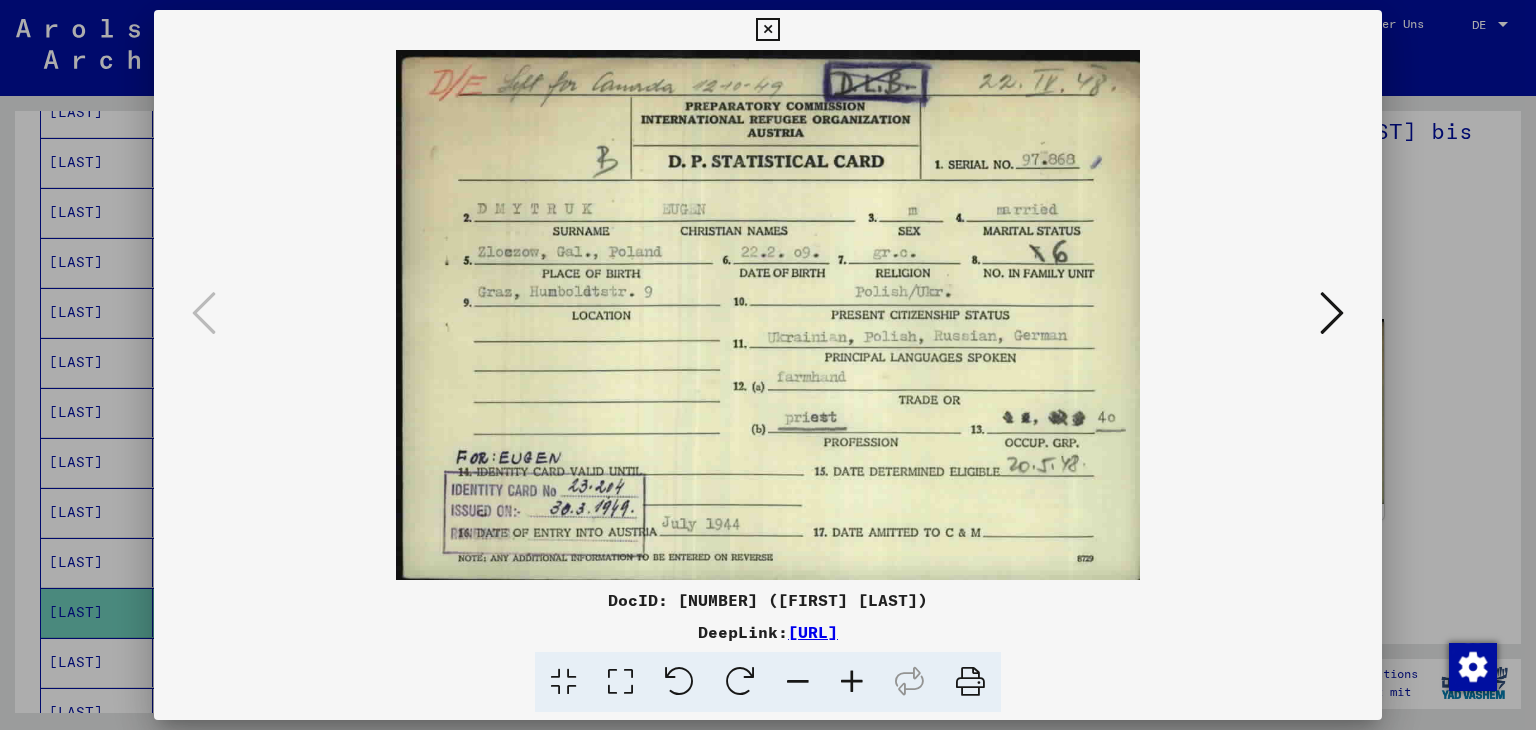 click at bounding box center (1332, 314) 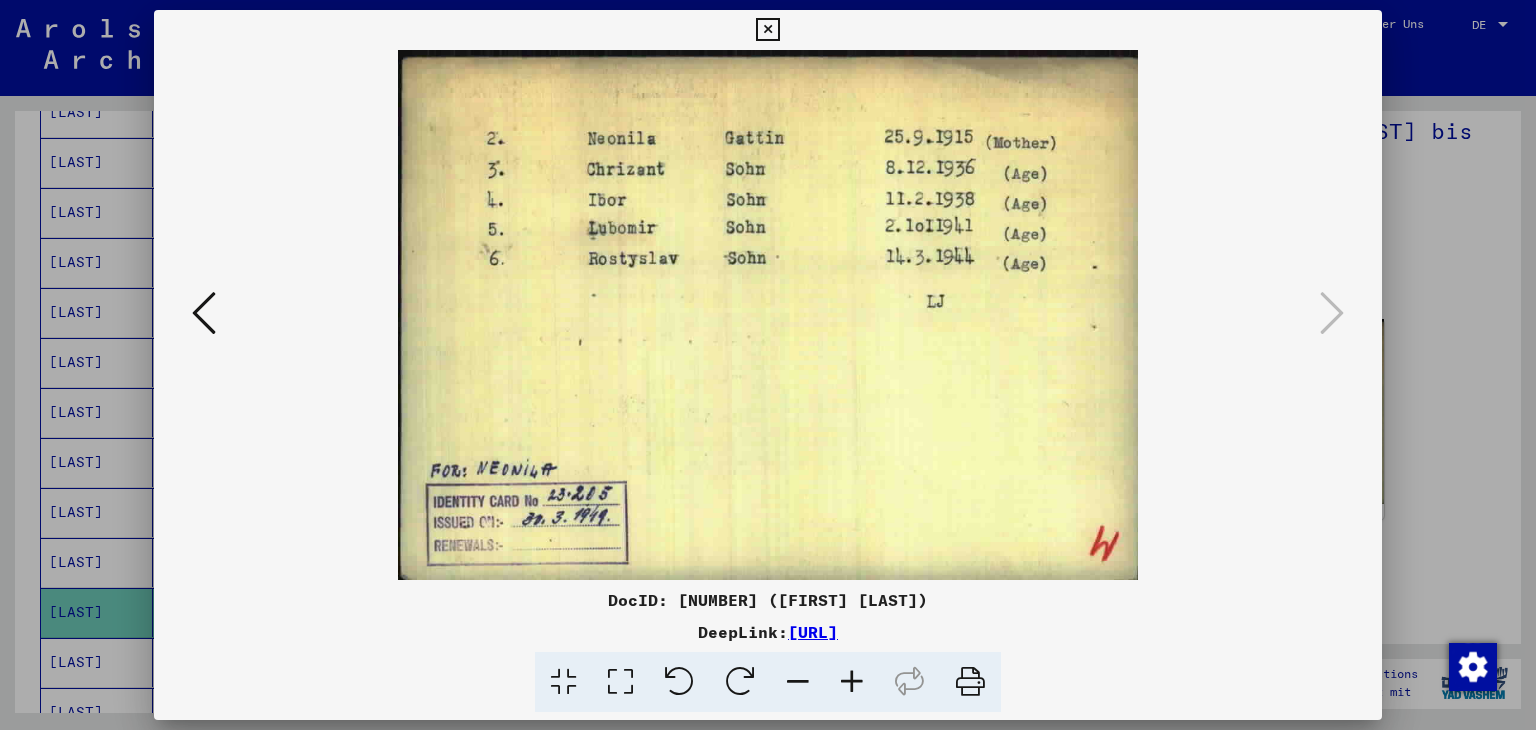 click at bounding box center [767, 30] 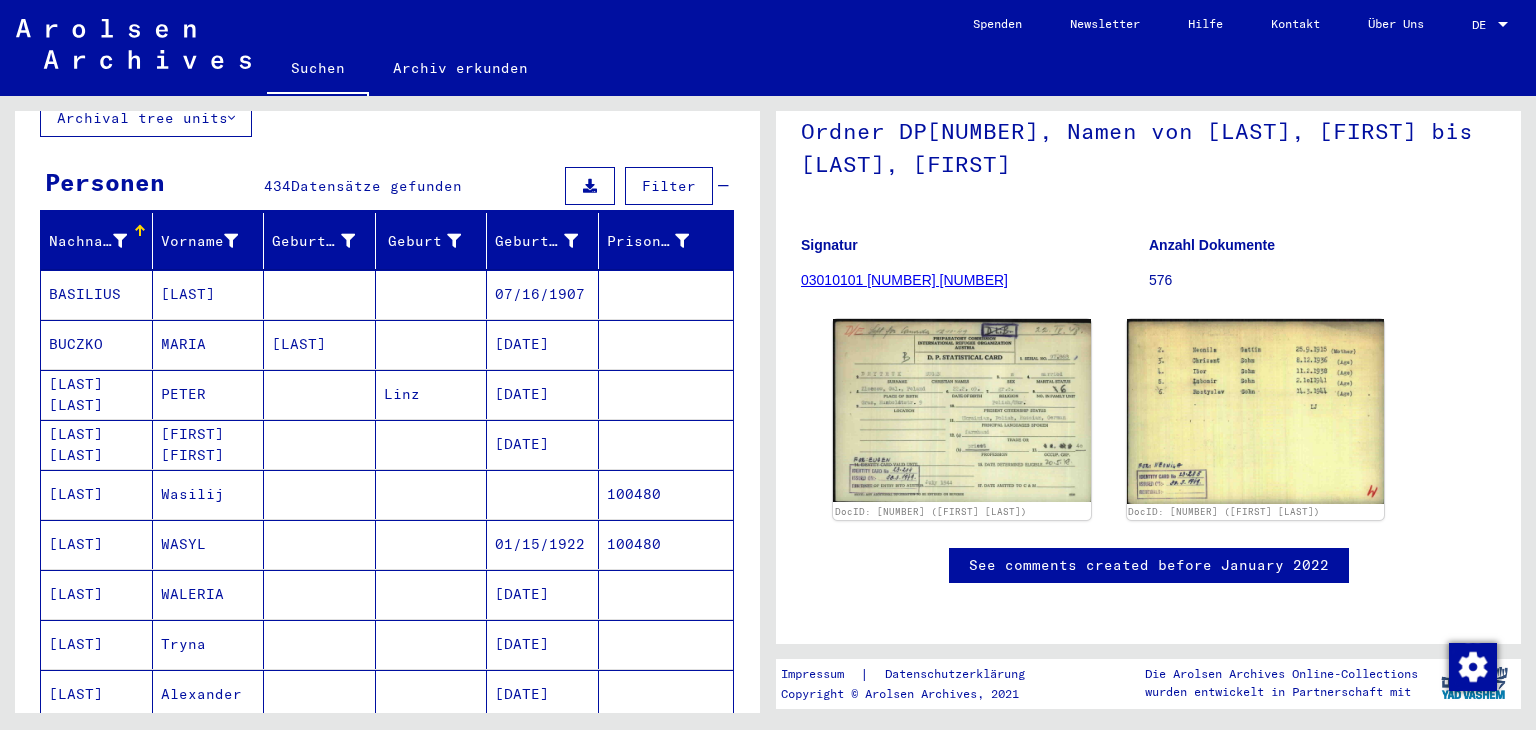 scroll, scrollTop: 155, scrollLeft: 0, axis: vertical 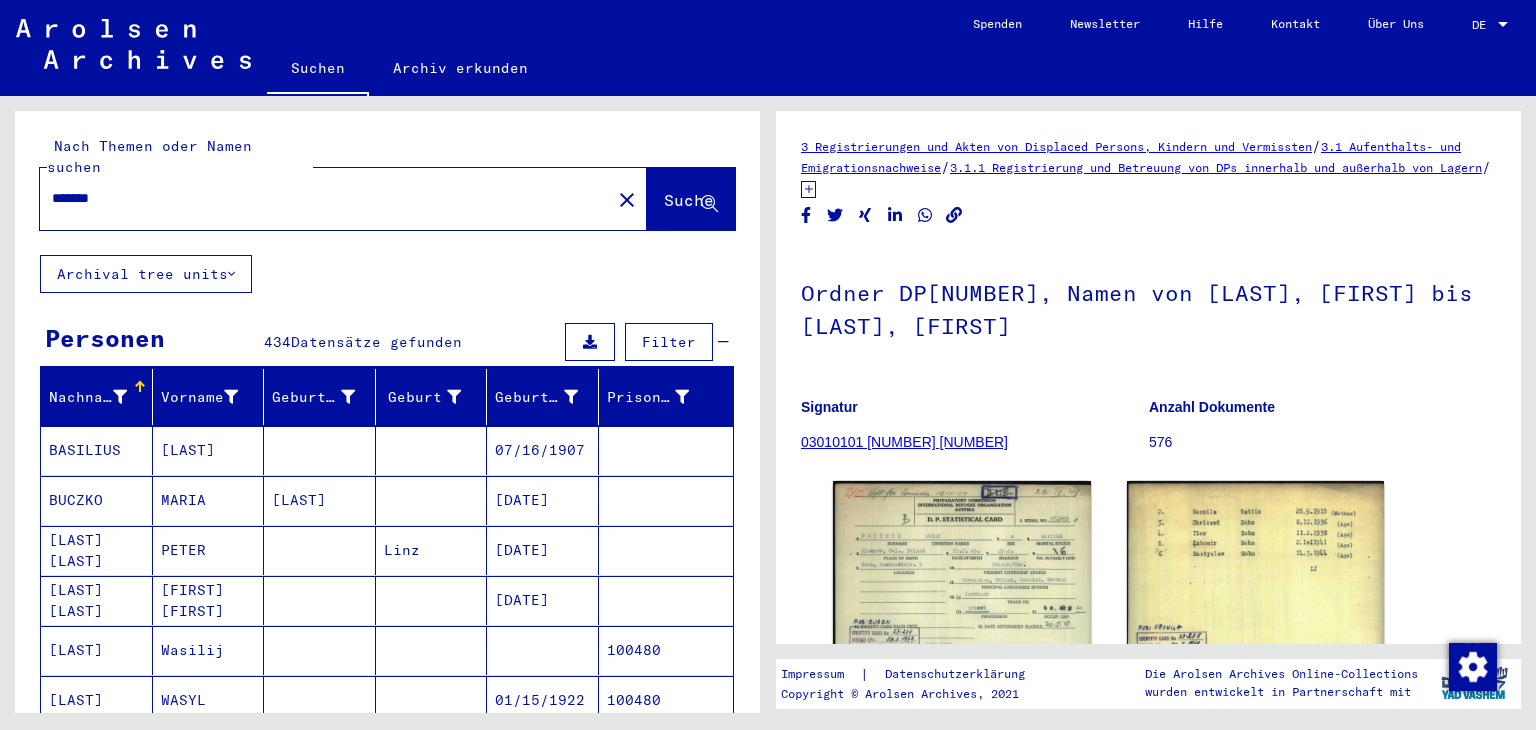 drag, startPoint x: 88, startPoint y: 174, endPoint x: 32, endPoint y: 175, distance: 56.008926 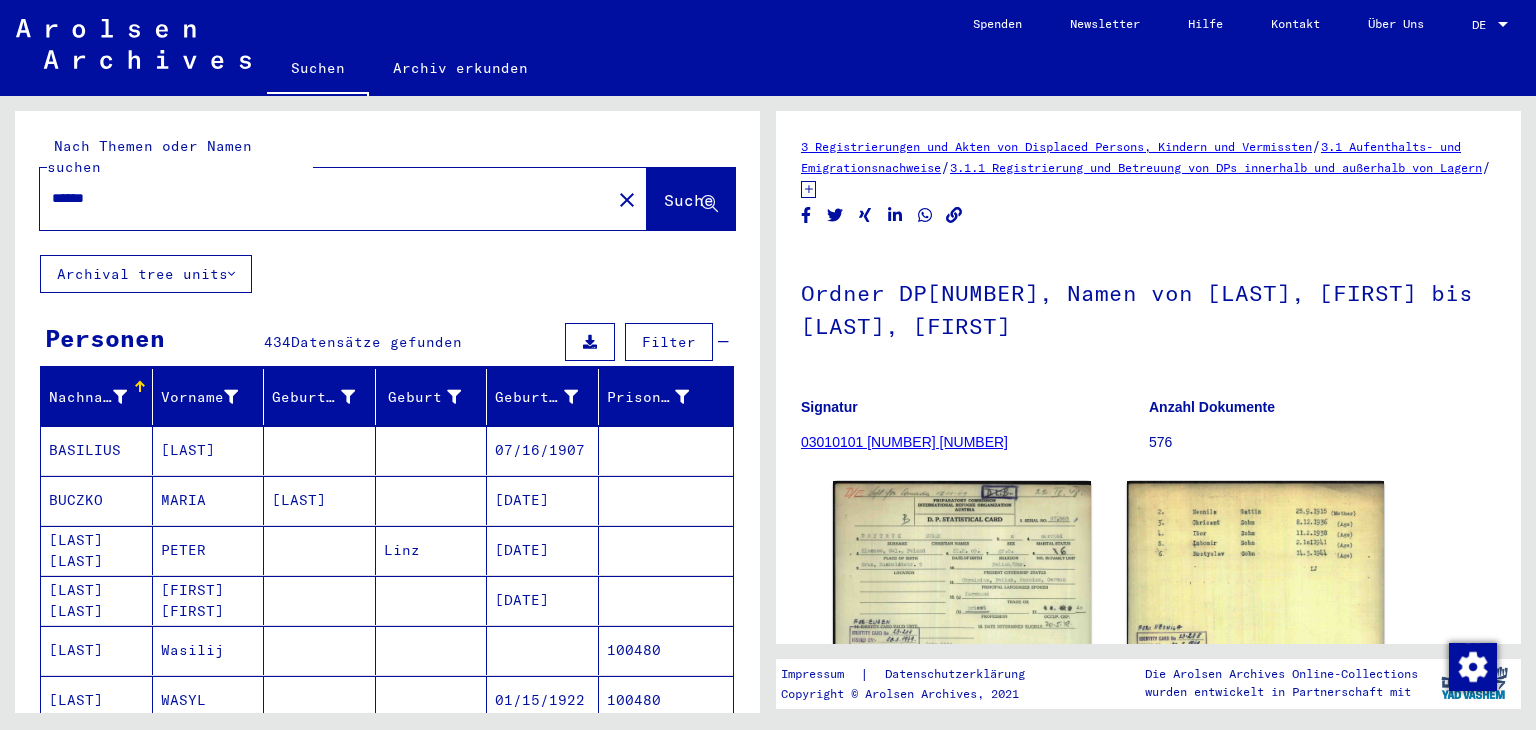 type on "******" 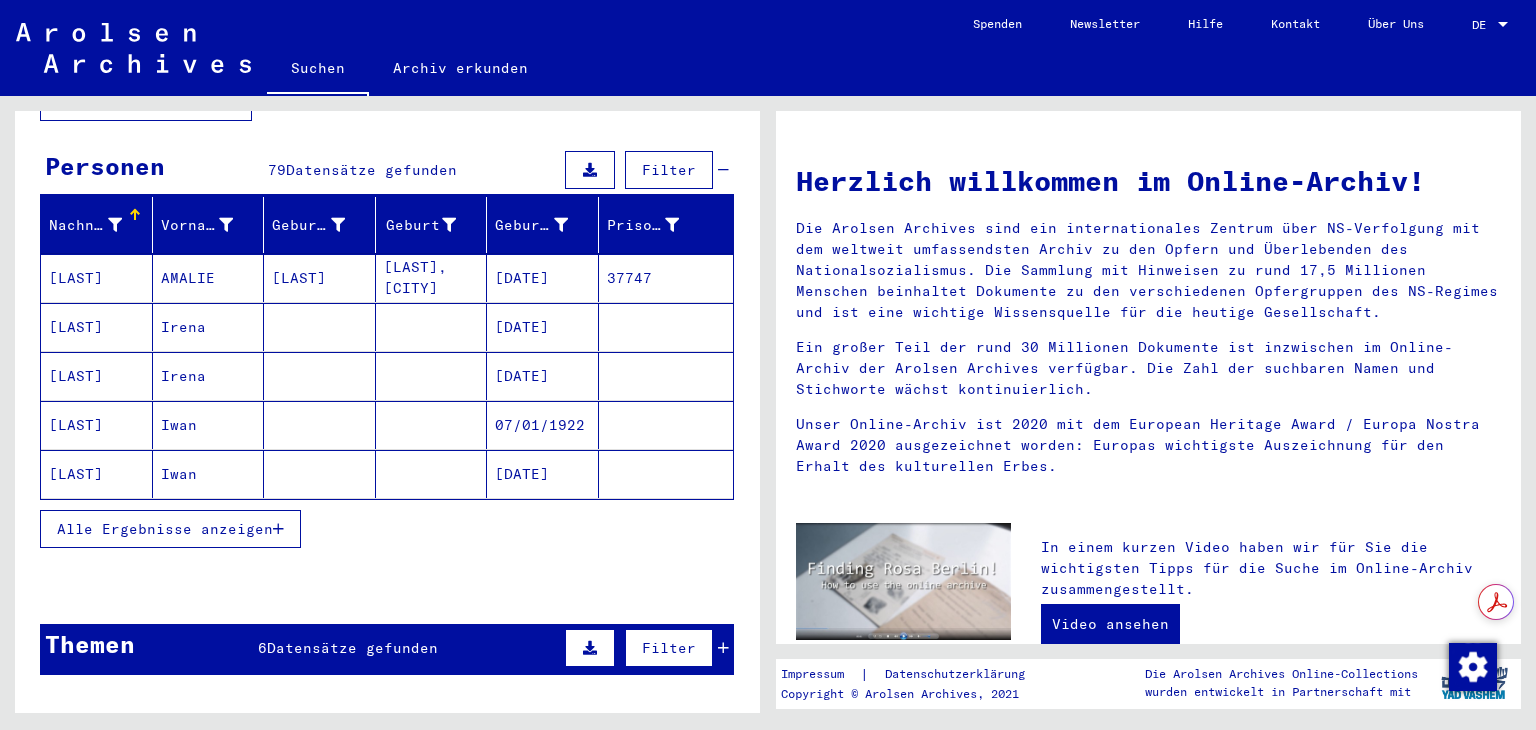 scroll, scrollTop: 171, scrollLeft: 0, axis: vertical 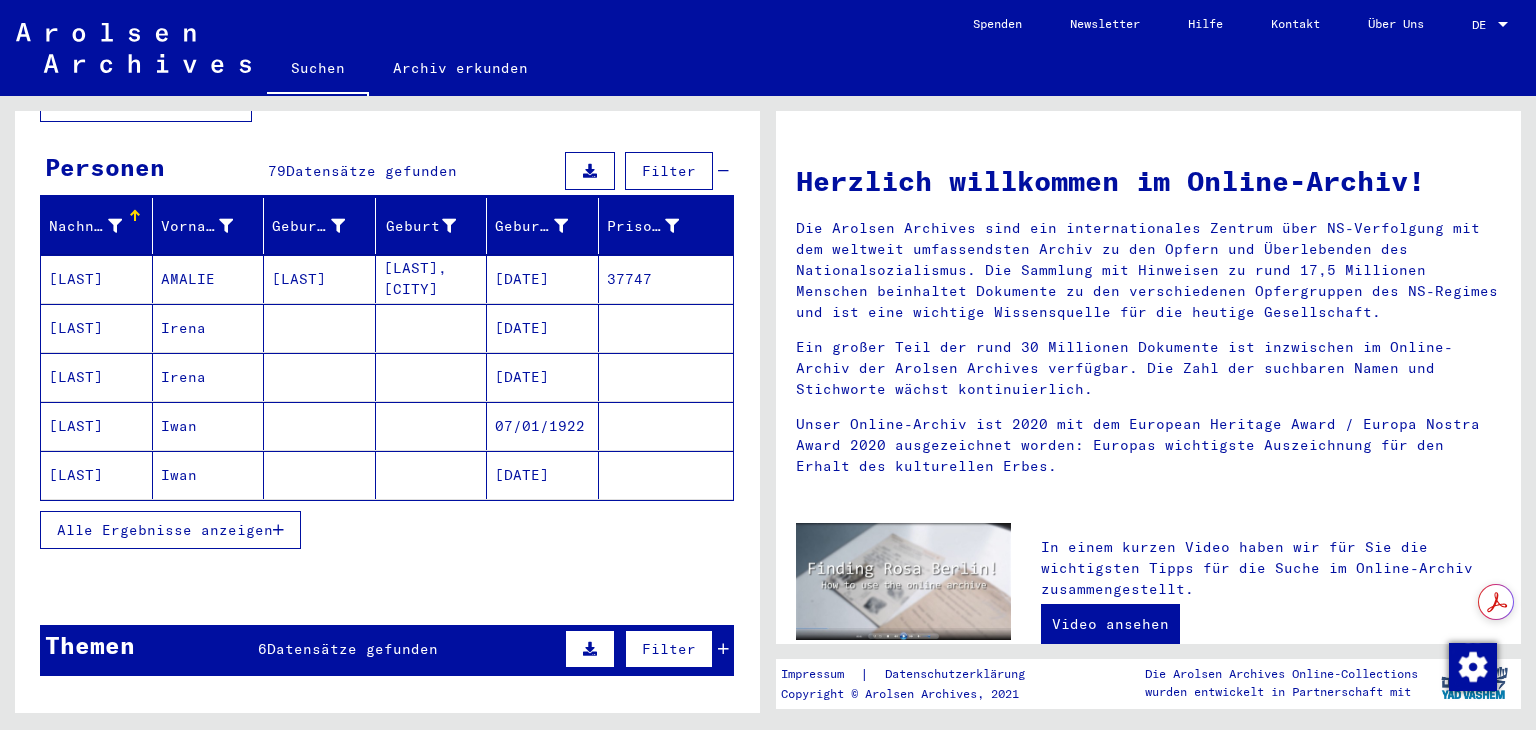 click on "[LAST]" at bounding box center (97, 475) 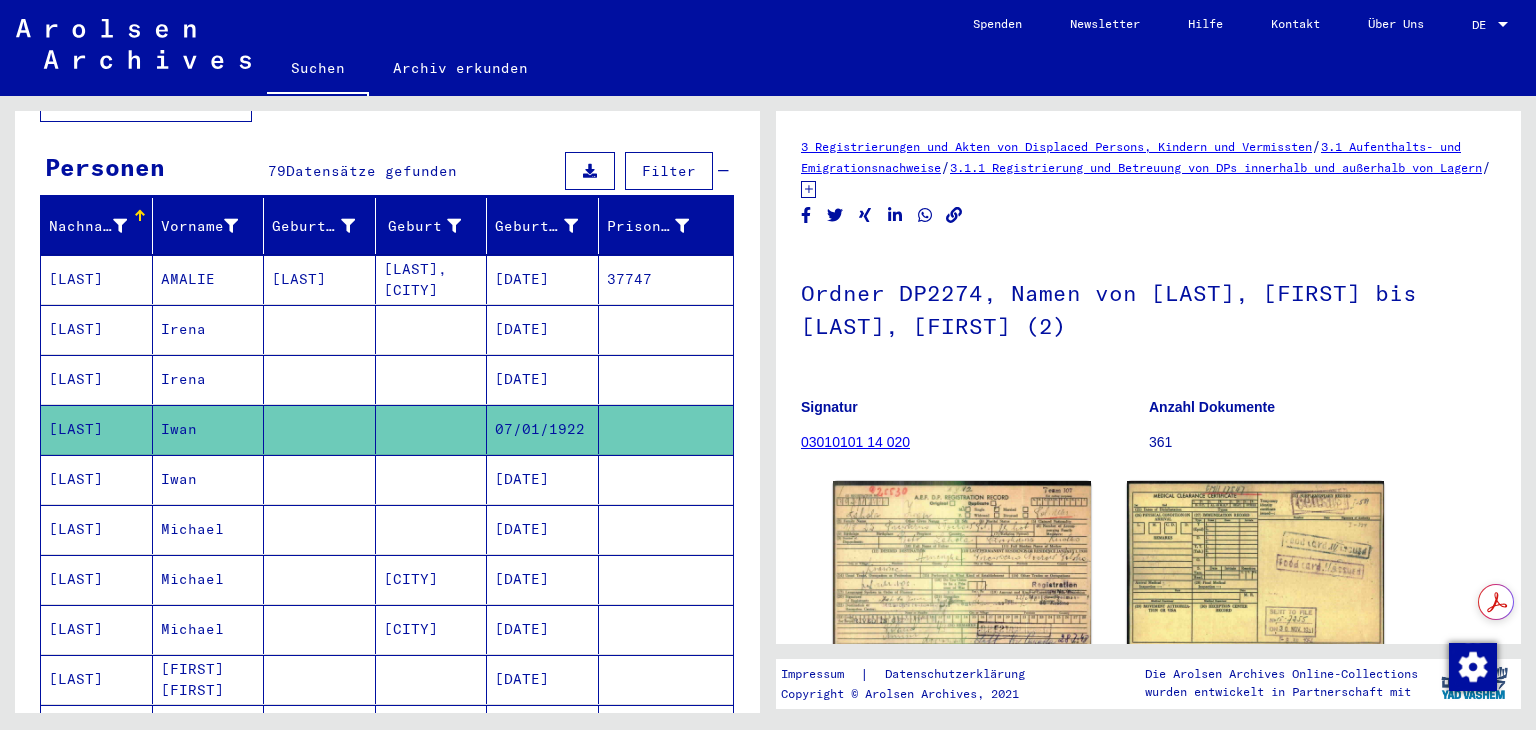scroll, scrollTop: 0, scrollLeft: 0, axis: both 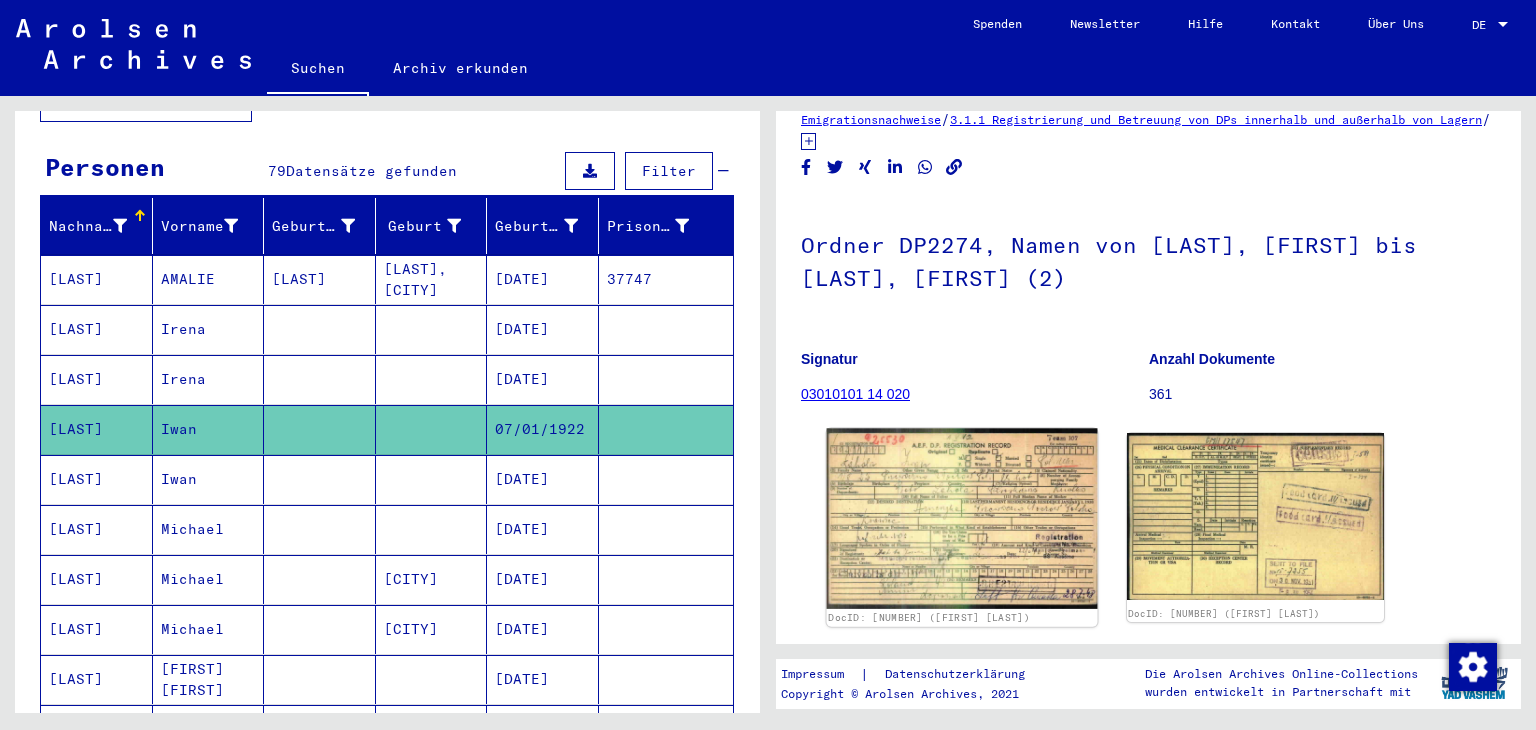 click 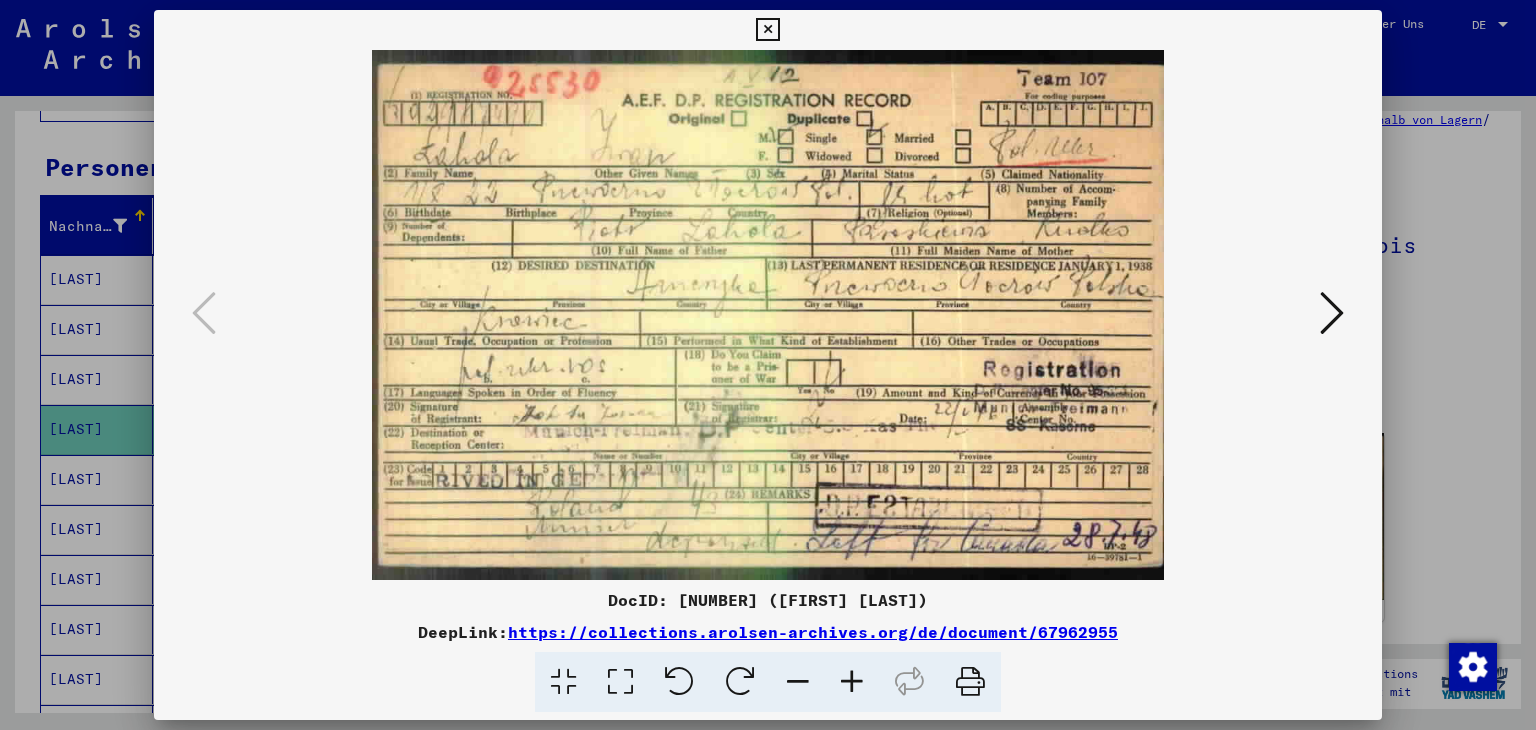 click at bounding box center (1332, 313) 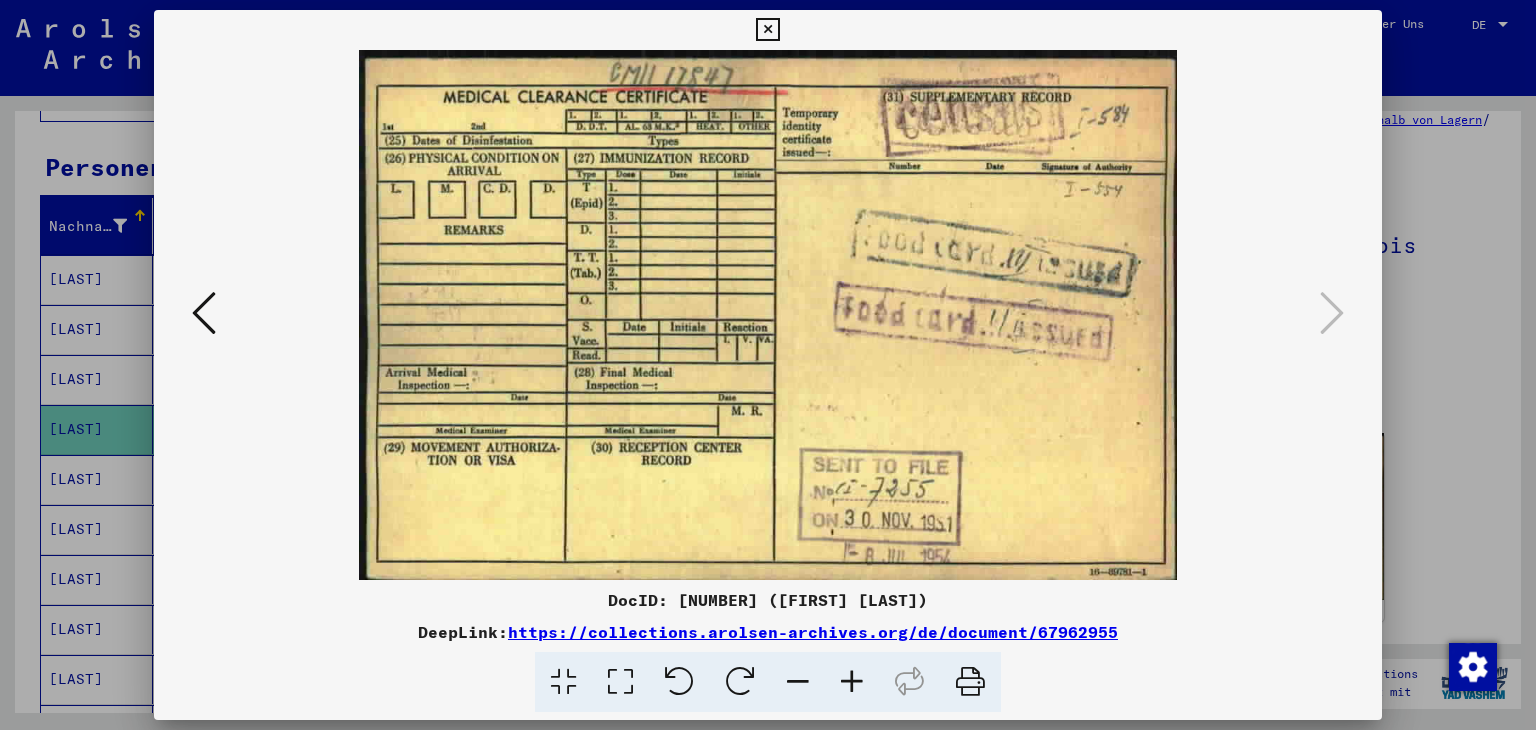 click at bounding box center (767, 30) 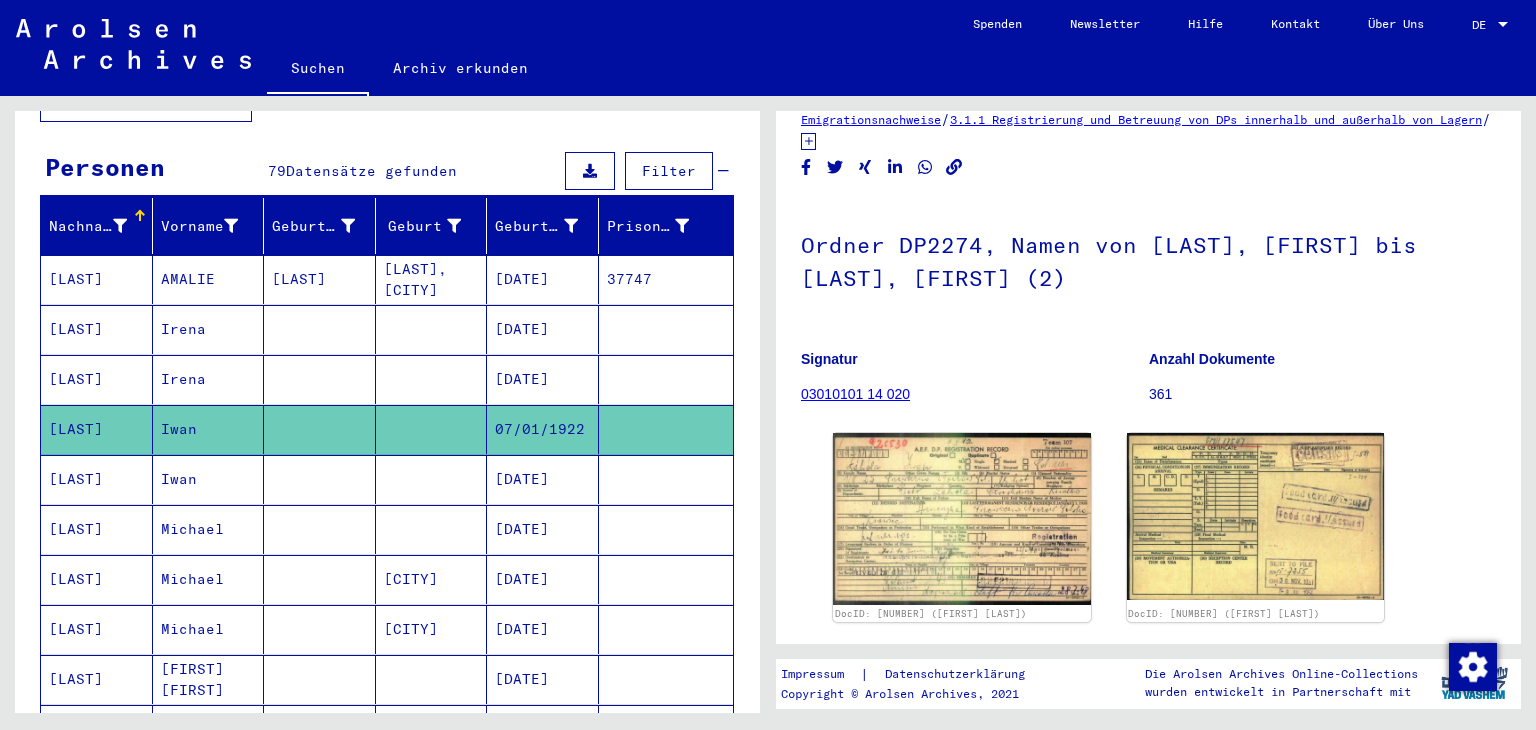 click on "[LAST]" at bounding box center [97, 529] 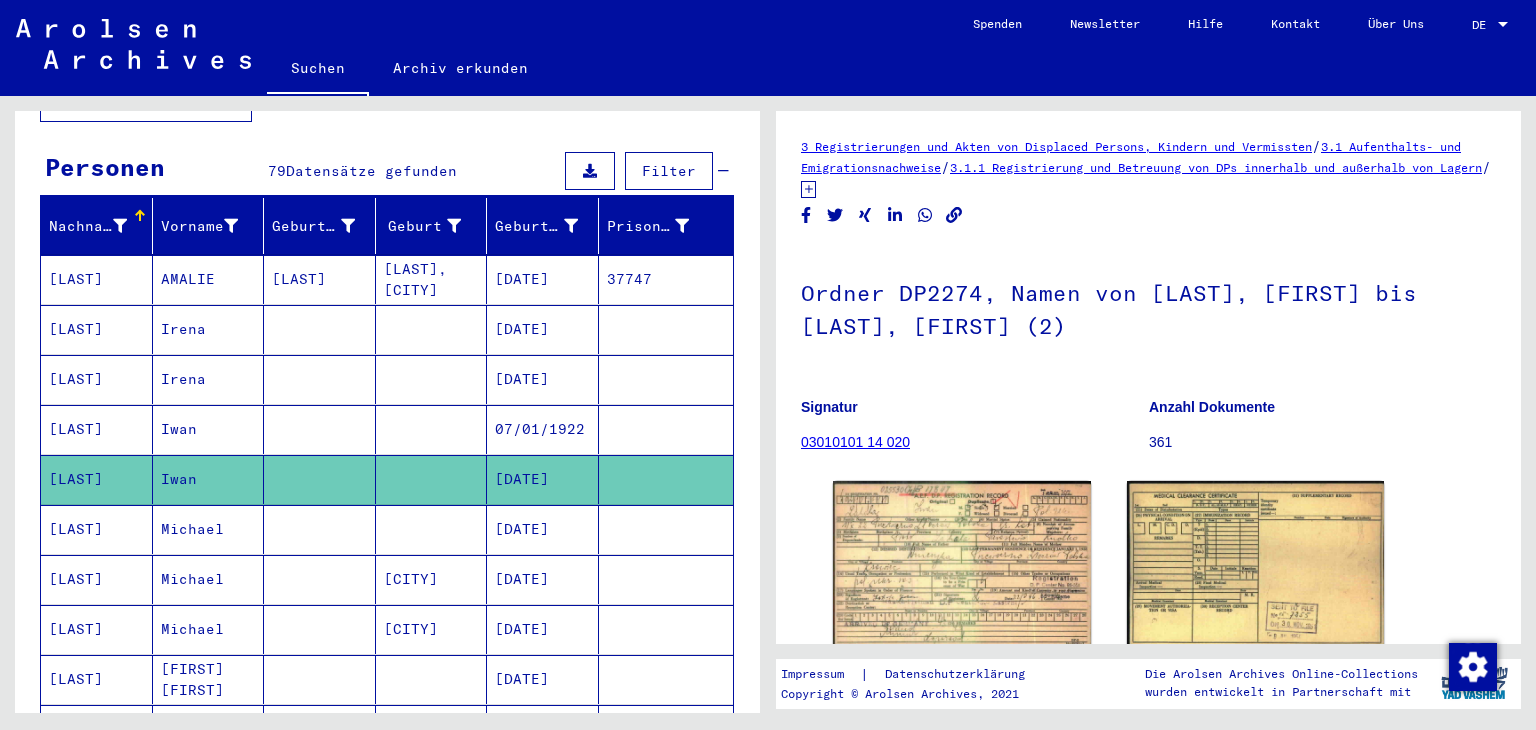 scroll, scrollTop: 0, scrollLeft: 0, axis: both 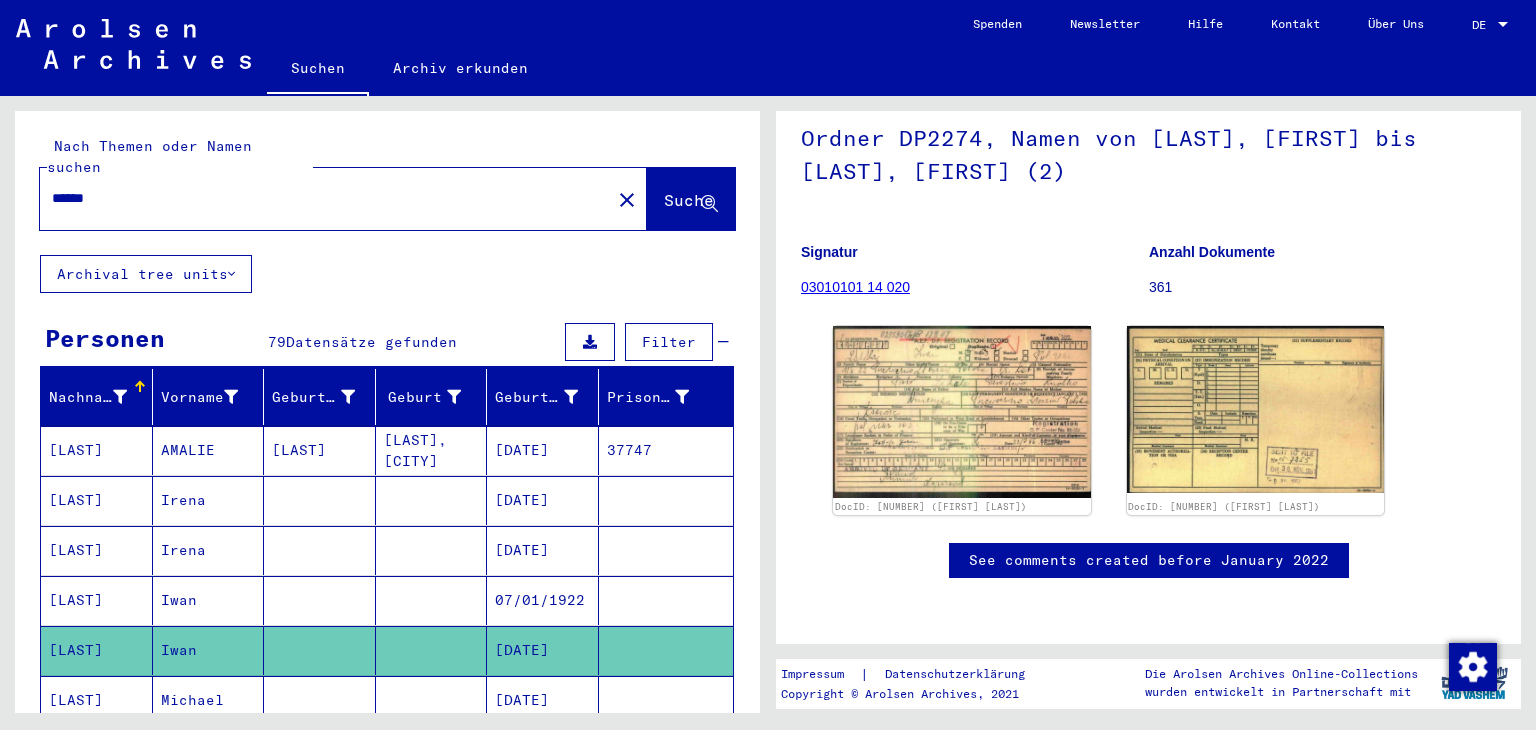 drag, startPoint x: 112, startPoint y: 188, endPoint x: 33, endPoint y: 183, distance: 79.15807 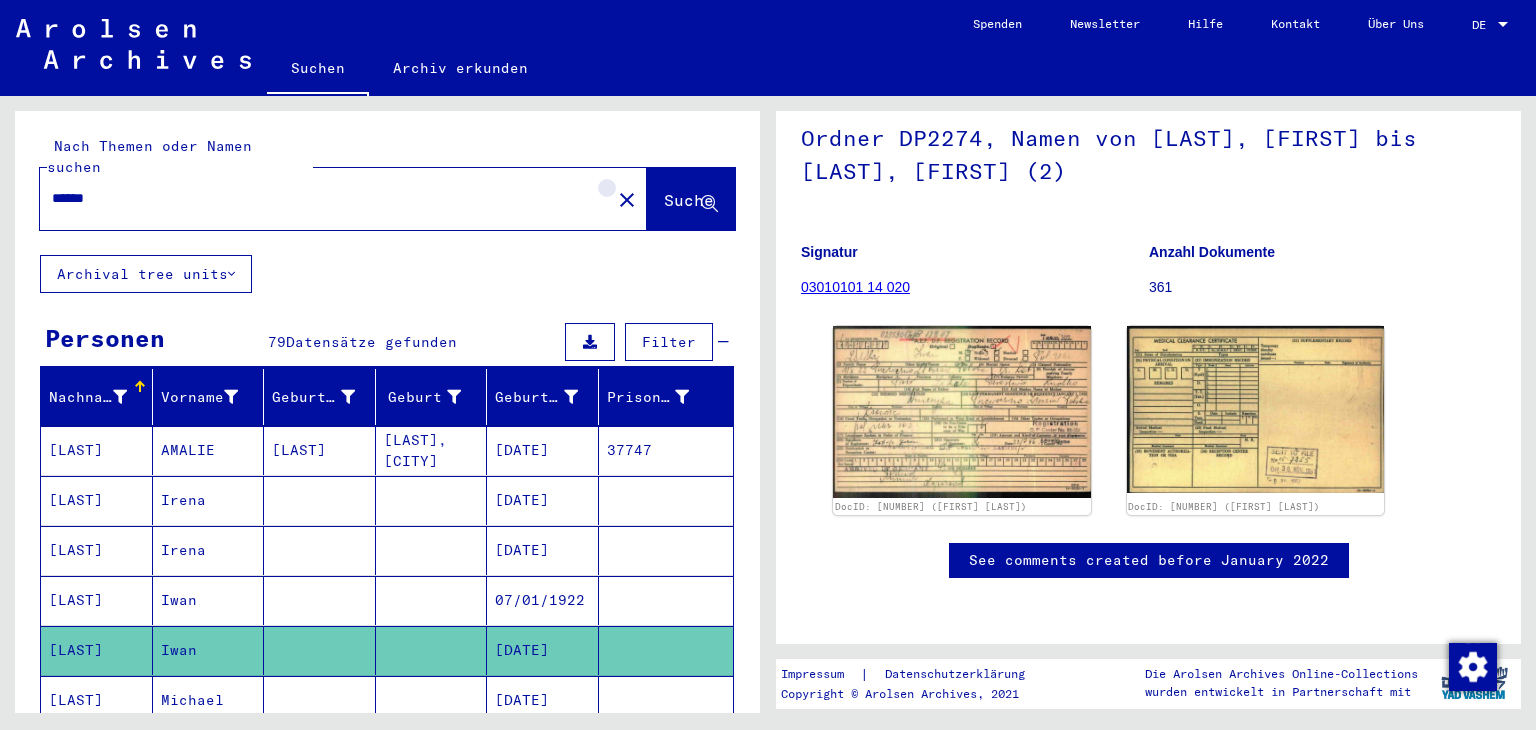 click on "close" 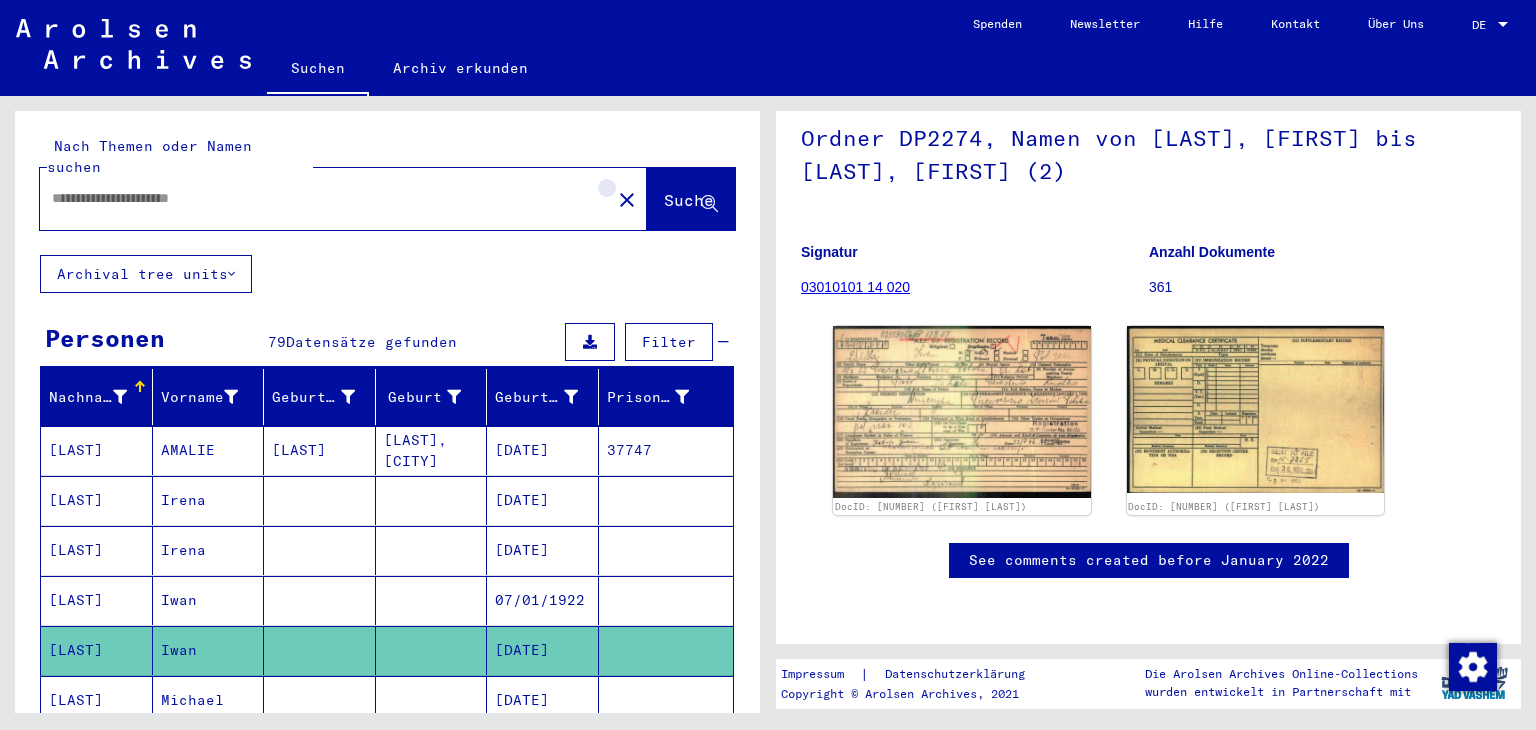 scroll, scrollTop: 0, scrollLeft: 0, axis: both 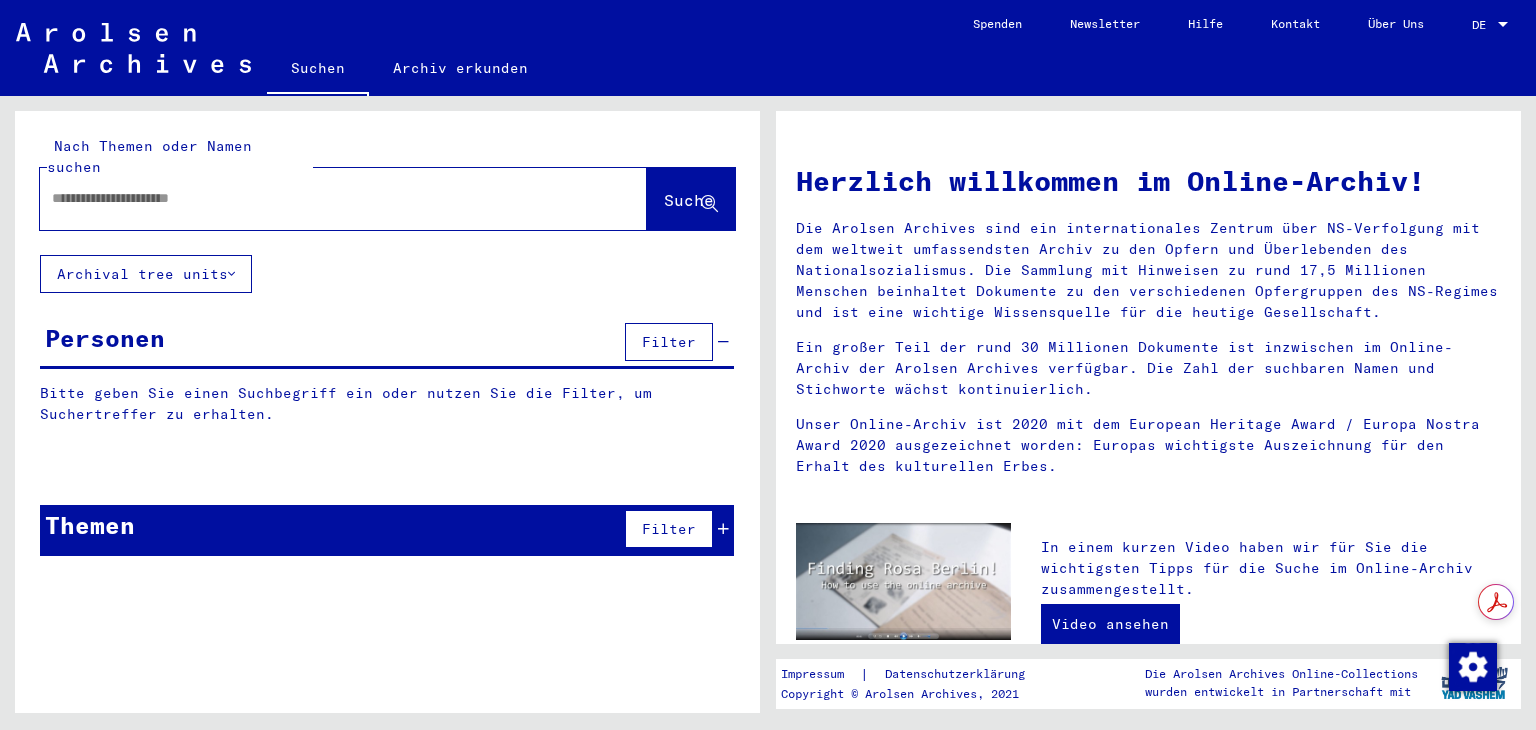 click at bounding box center [319, 198] 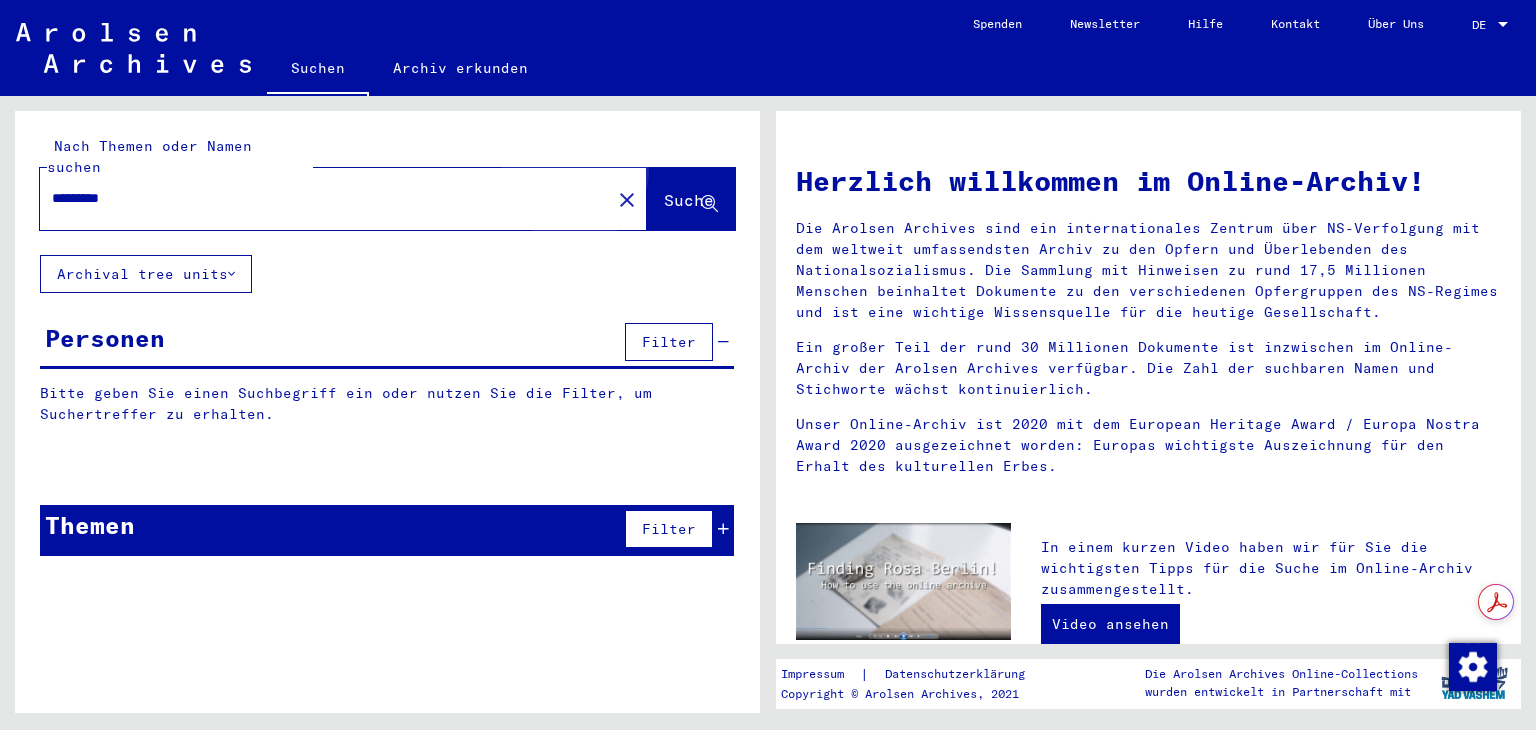 click on "Suche" 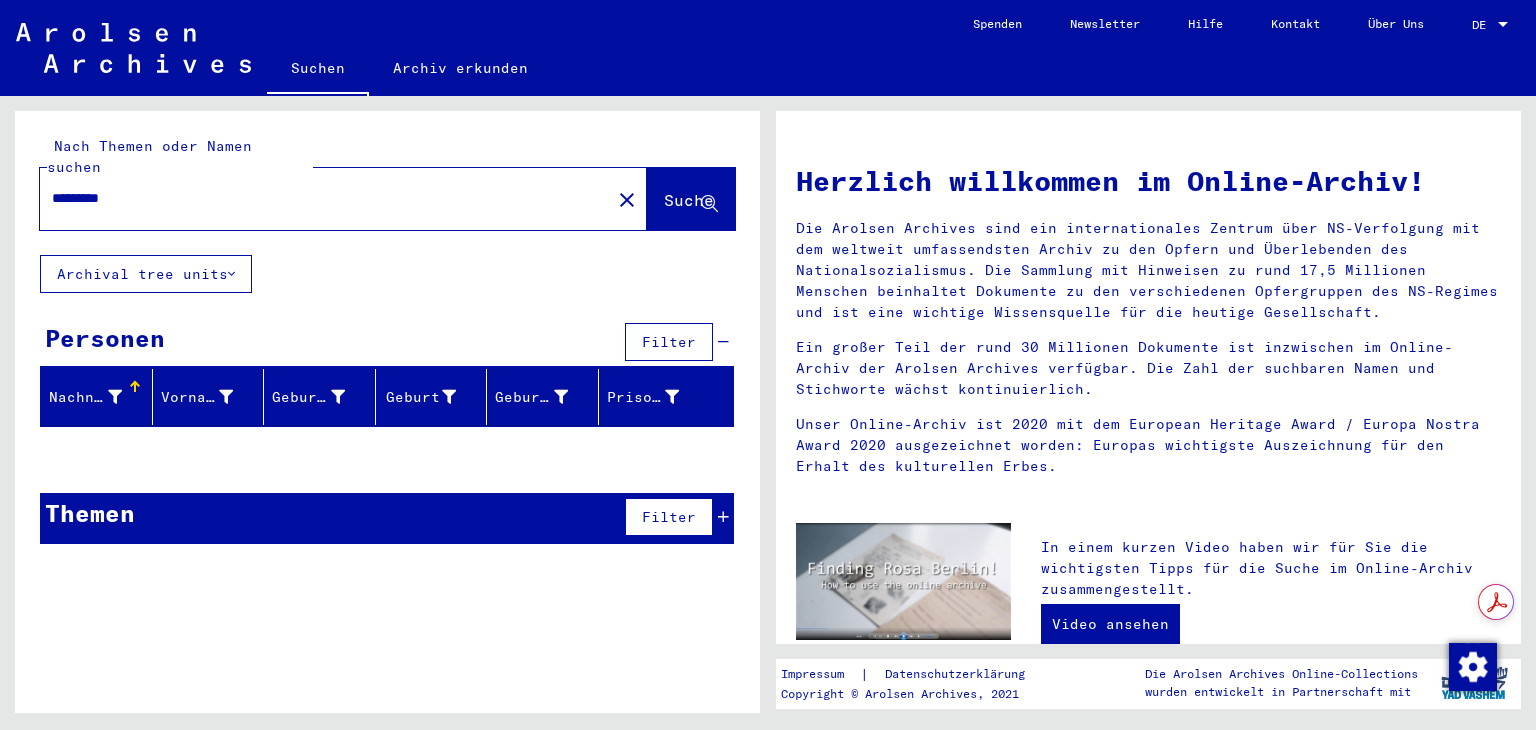 drag, startPoint x: 147, startPoint y: 174, endPoint x: 25, endPoint y: 168, distance: 122.14745 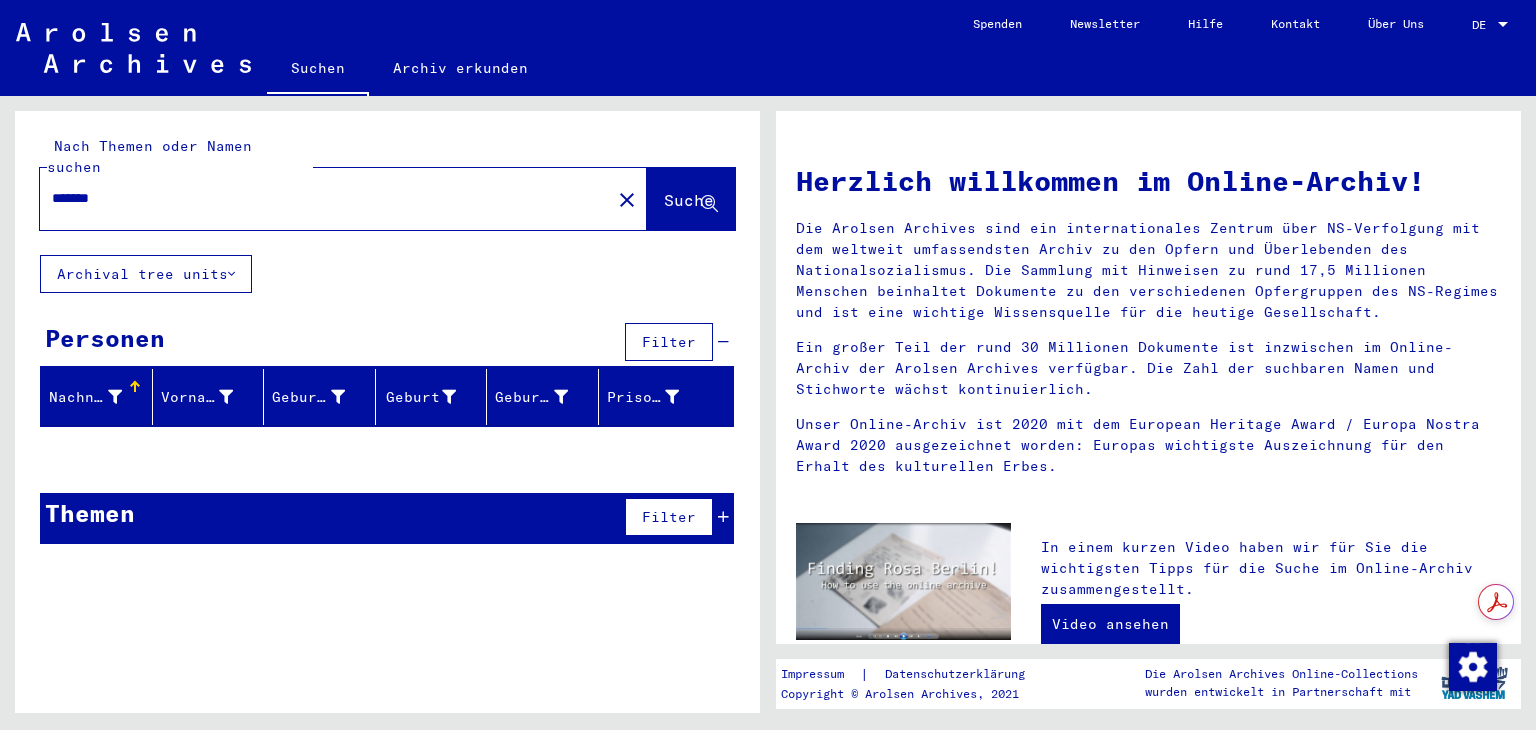 click on "*******" at bounding box center (319, 198) 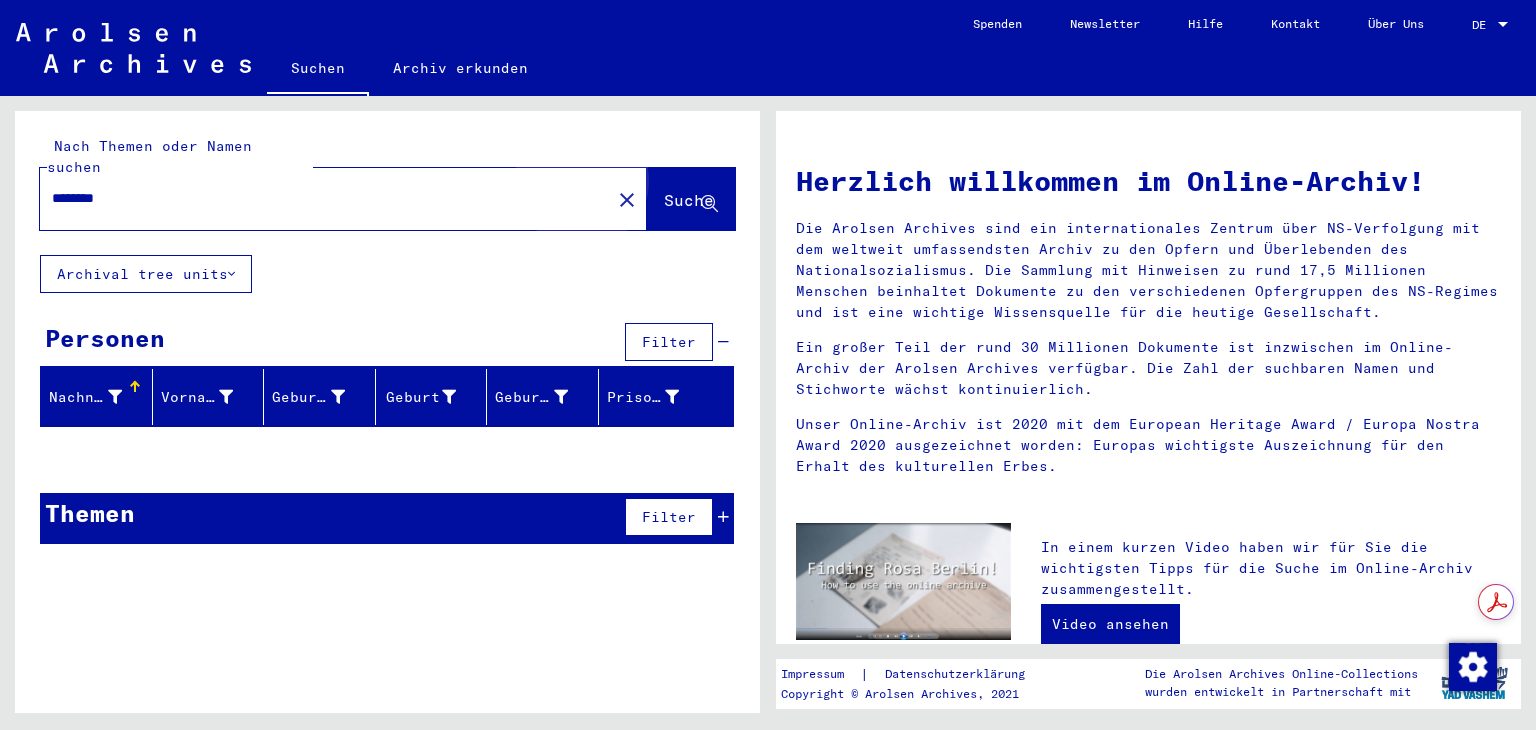 click on "Suche" 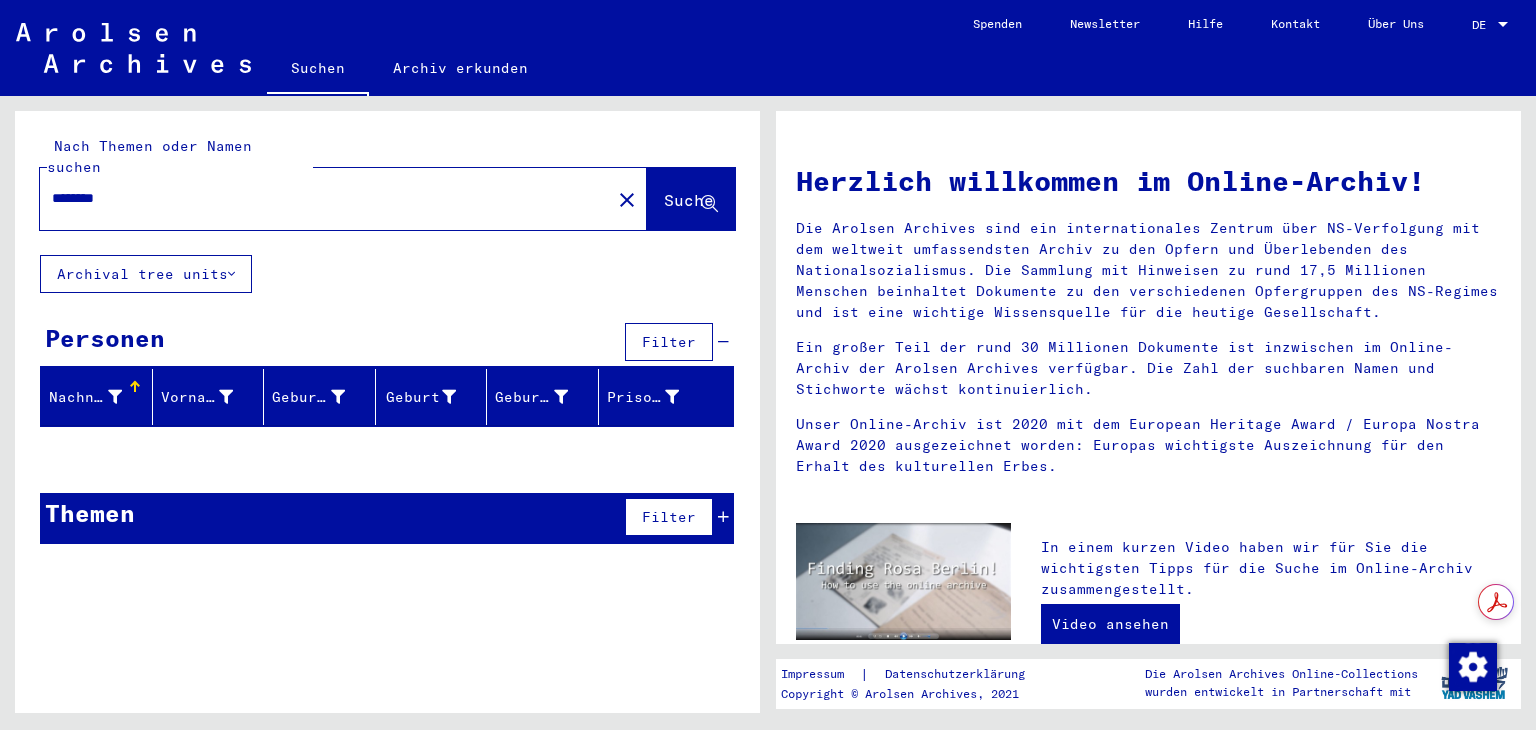 click on "********" at bounding box center (319, 198) 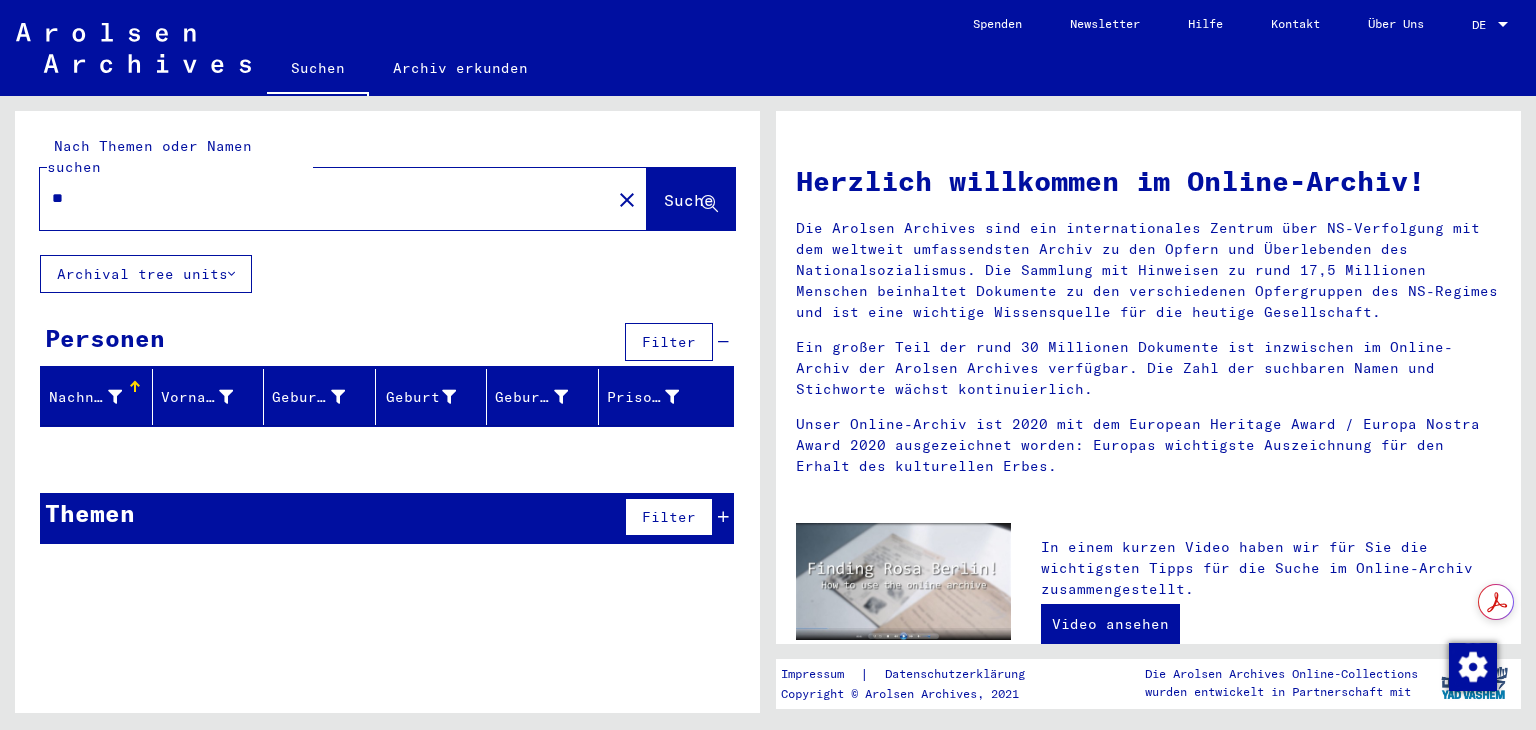 type on "*" 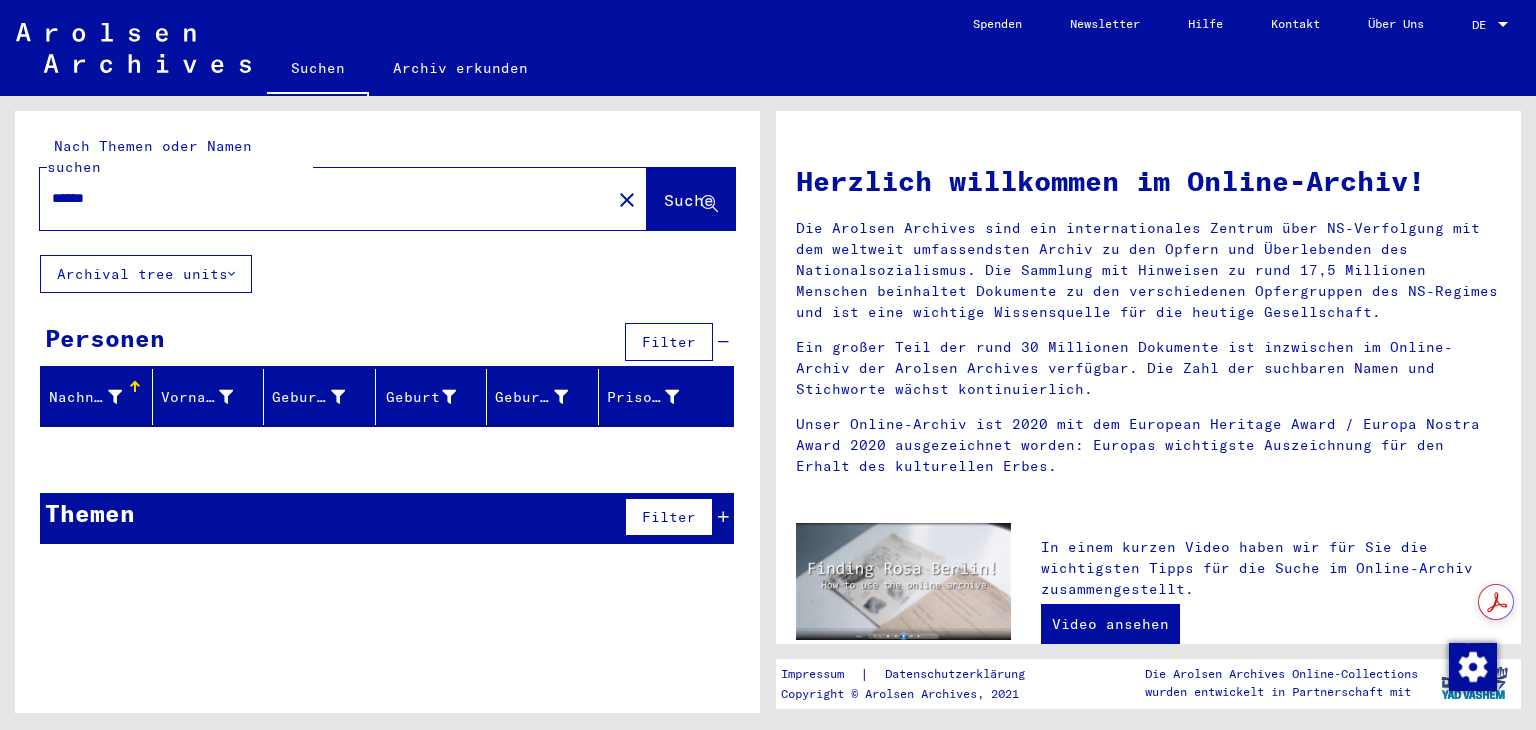 type on "******" 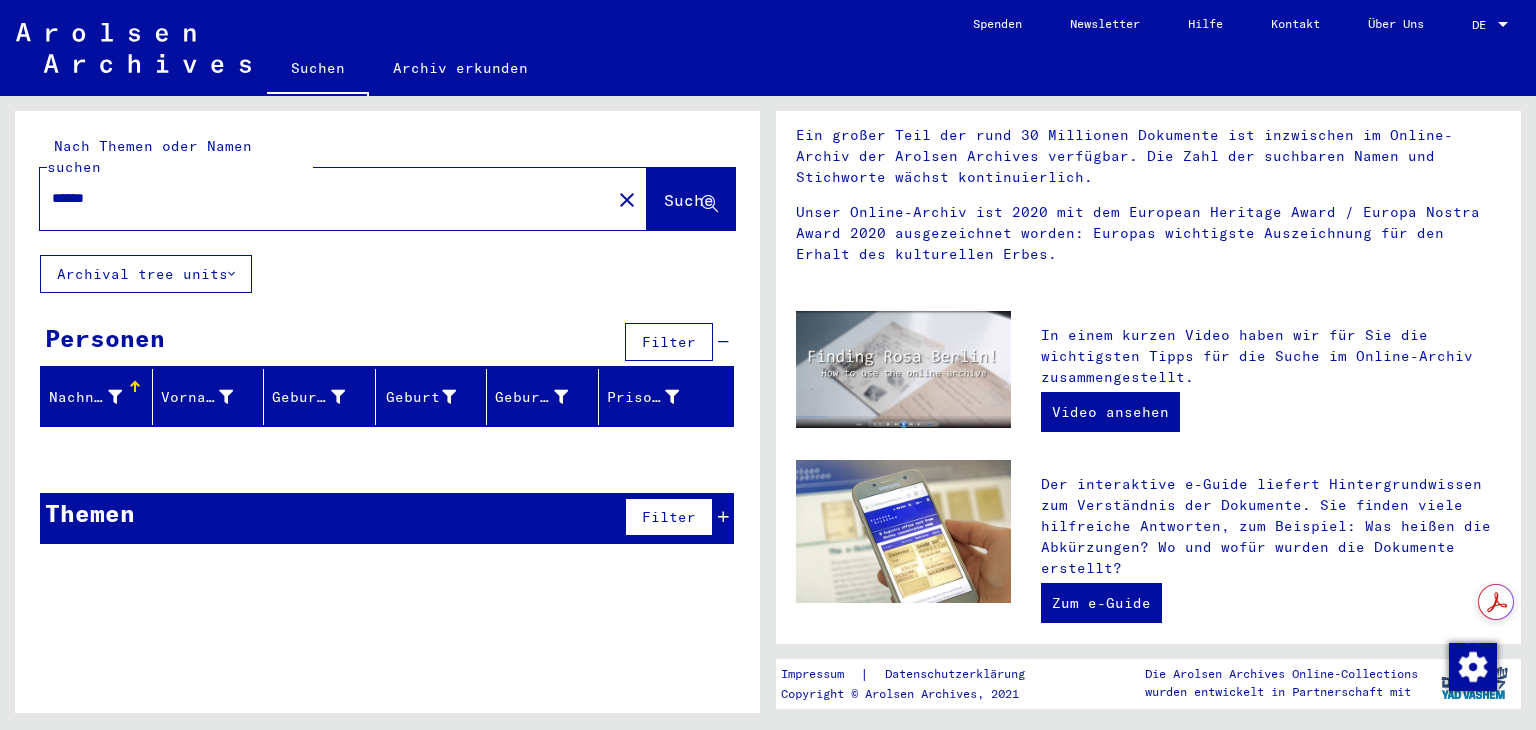 scroll, scrollTop: 212, scrollLeft: 0, axis: vertical 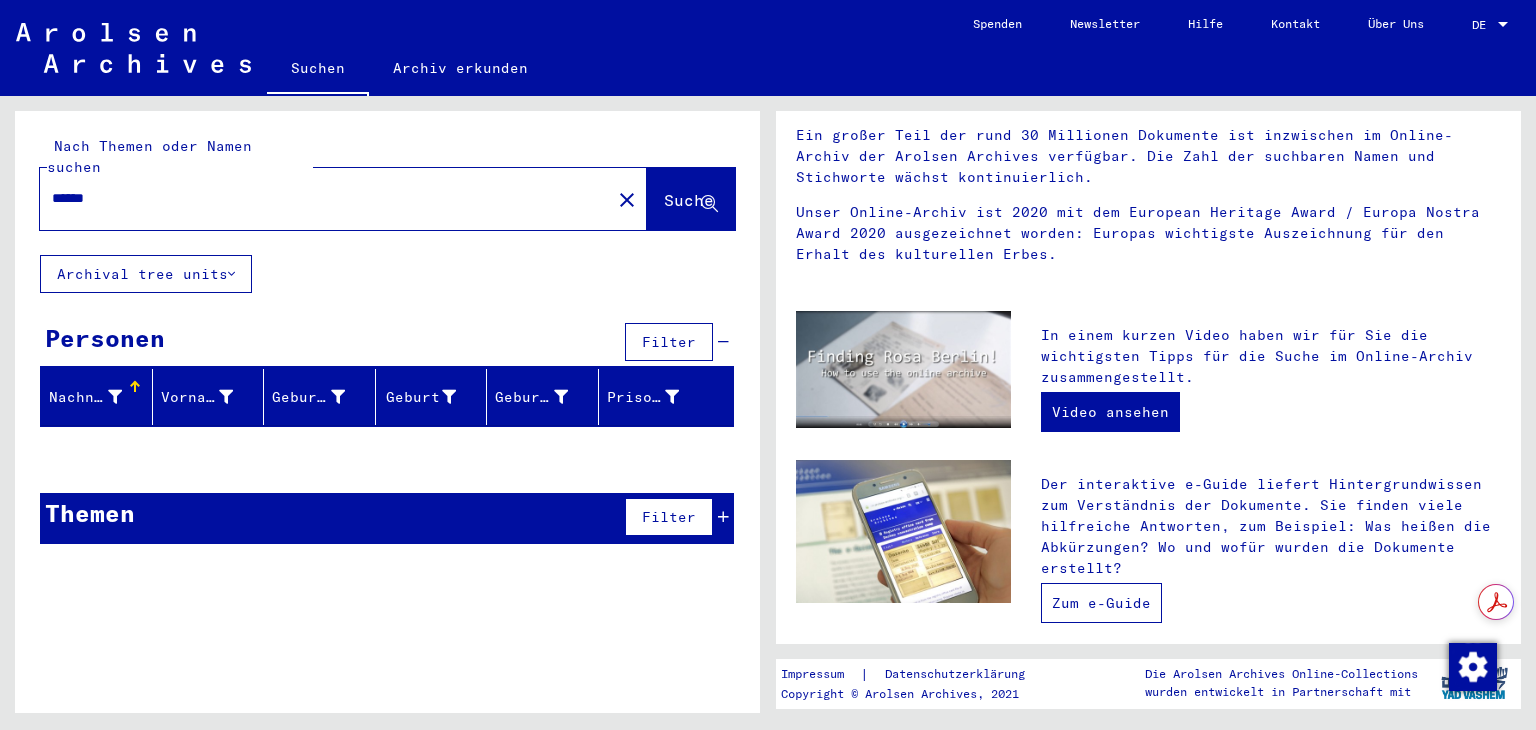 click on "Zum e-Guide" at bounding box center [1101, 603] 